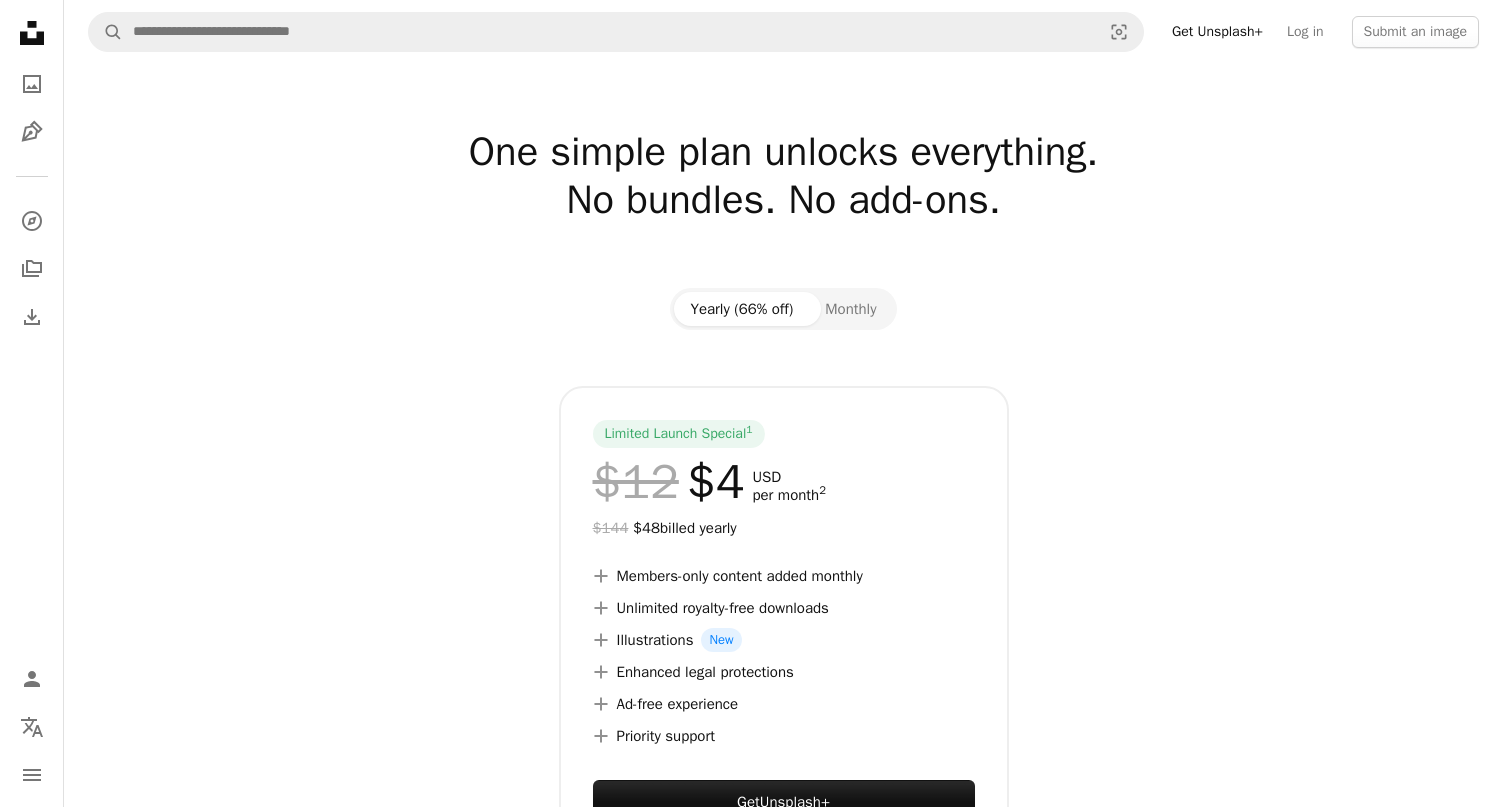 scroll, scrollTop: 0, scrollLeft: 0, axis: both 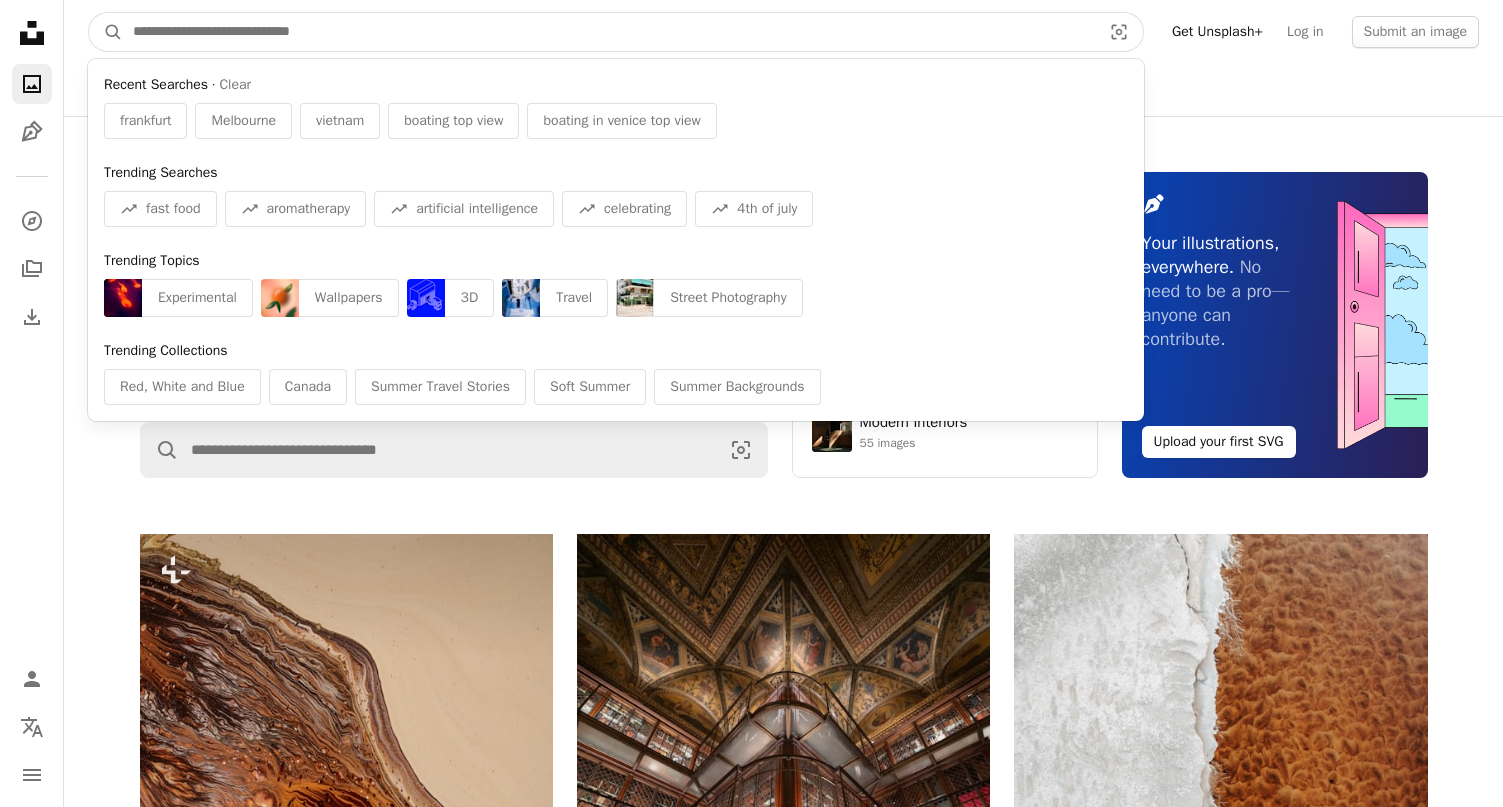 click at bounding box center (609, 32) 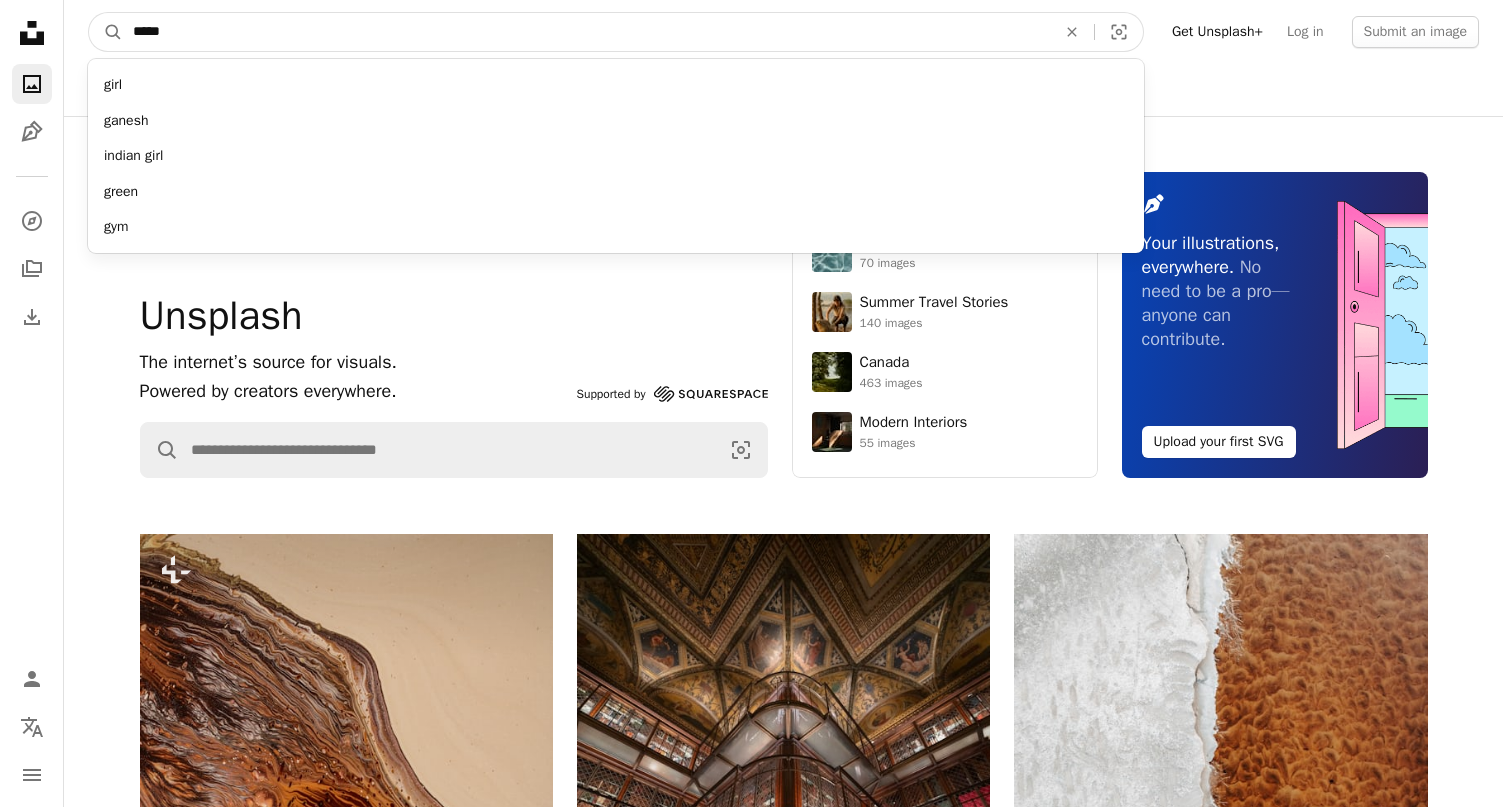 type on "*****" 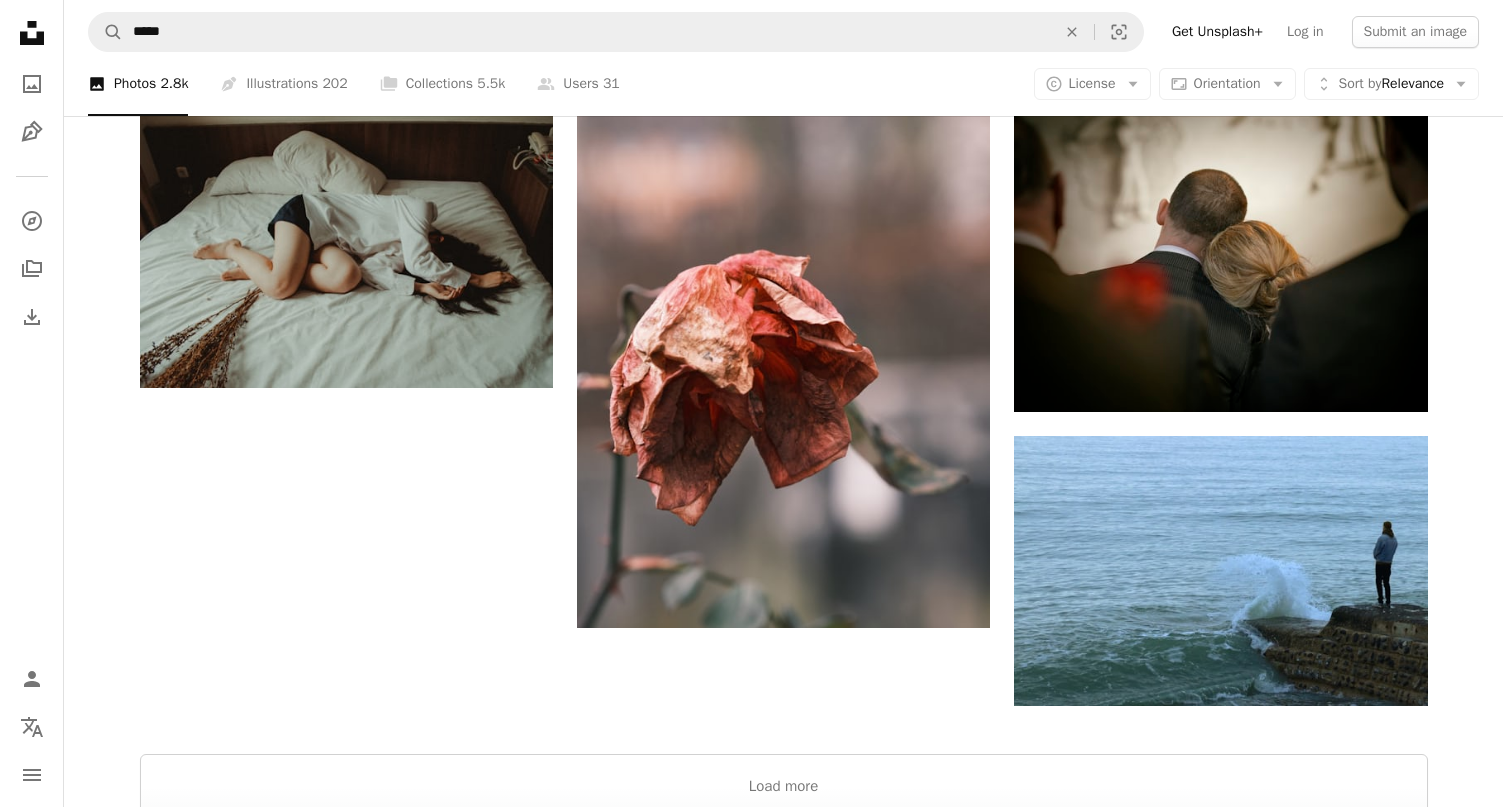 scroll, scrollTop: 2585, scrollLeft: 0, axis: vertical 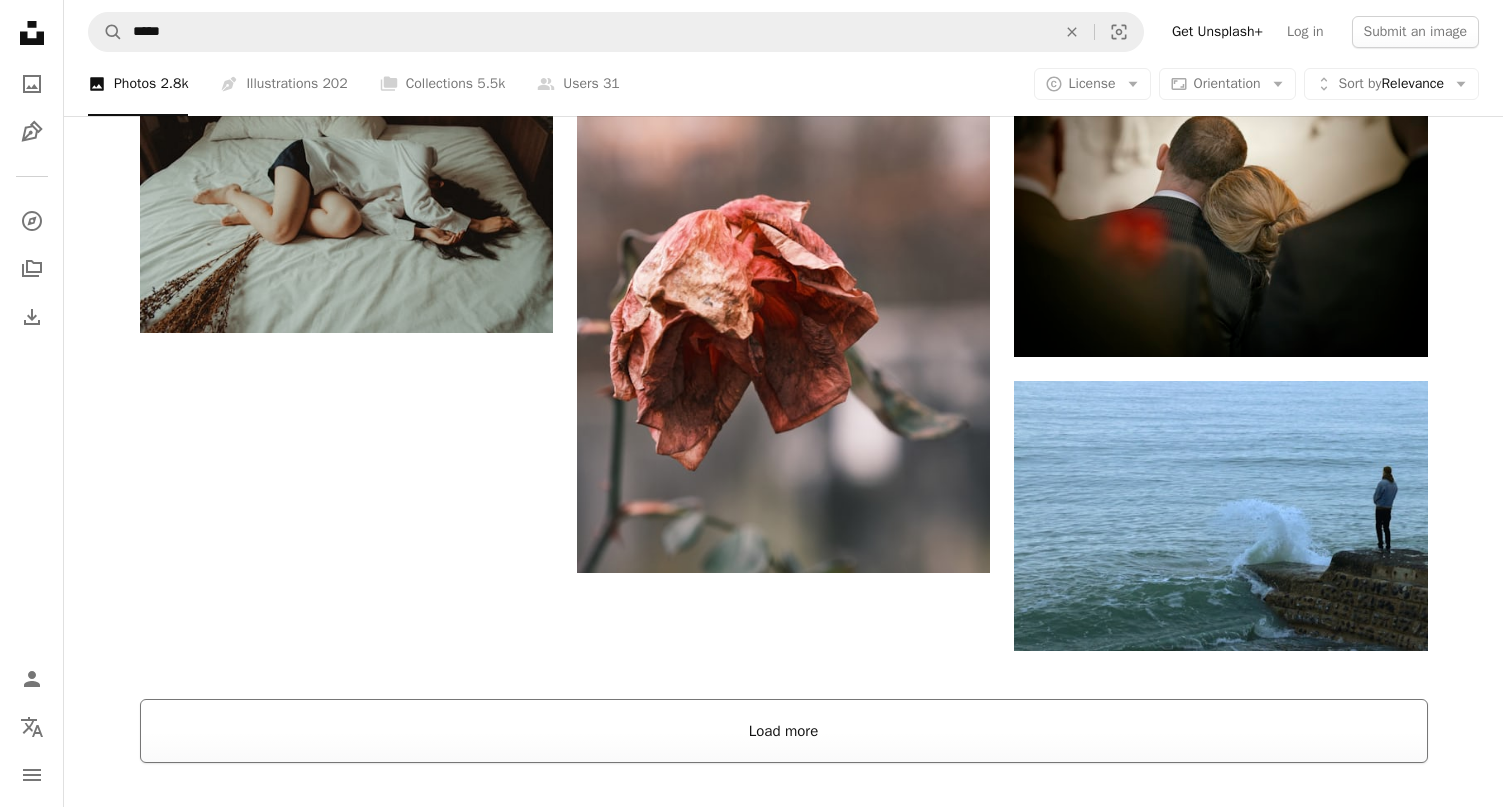 click on "Load more" at bounding box center [784, 731] 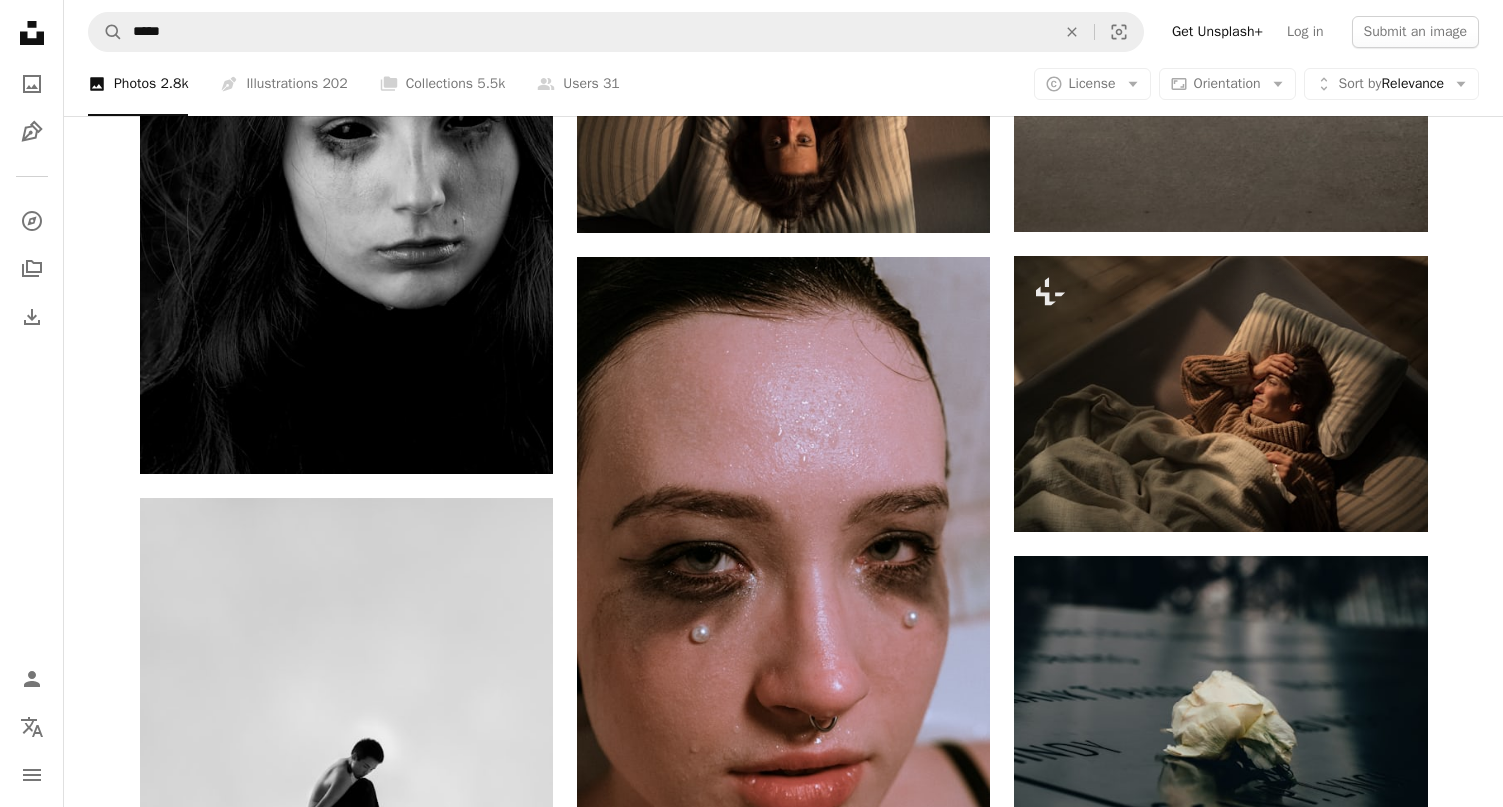 scroll, scrollTop: 43810, scrollLeft: 0, axis: vertical 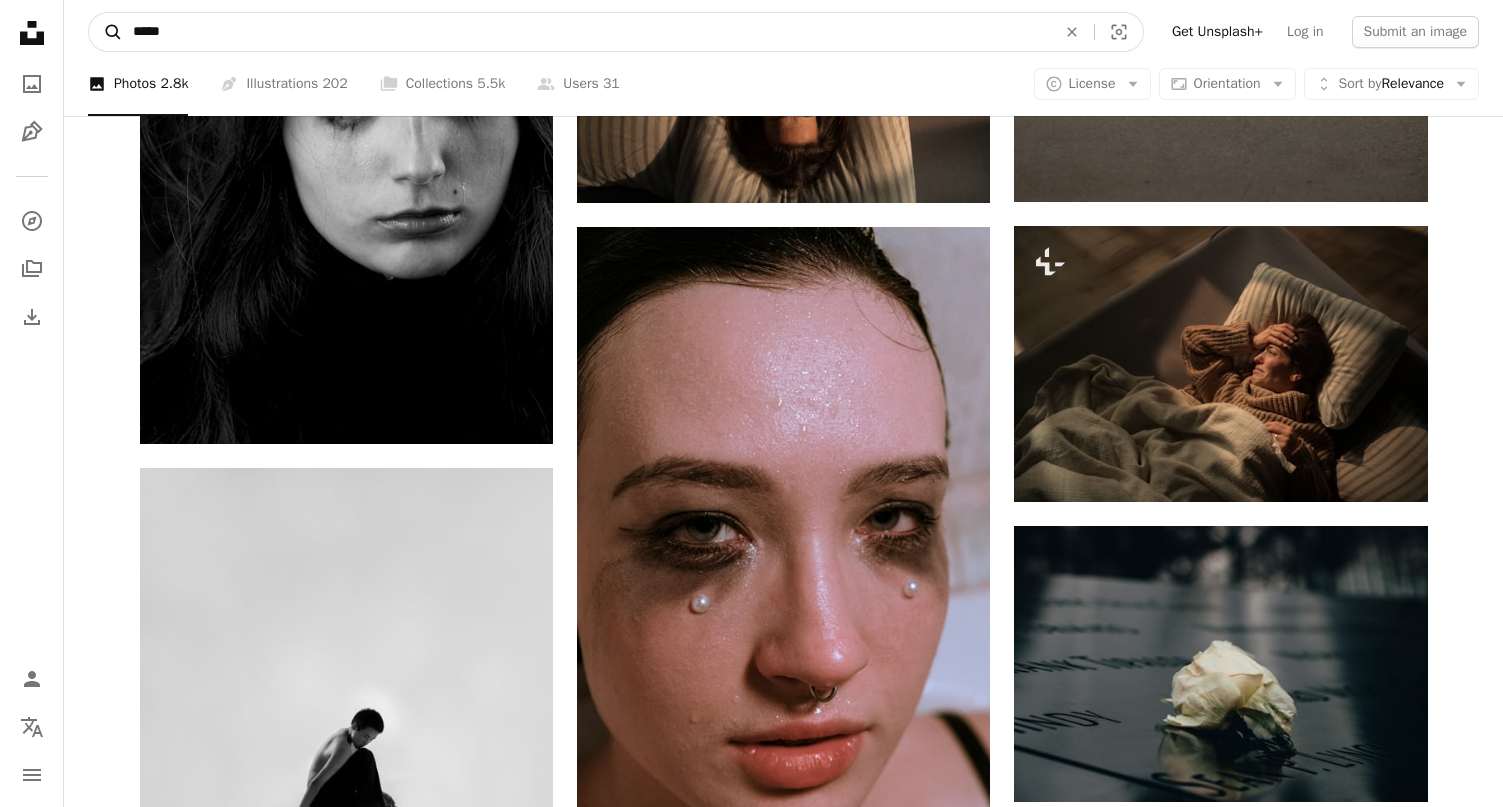 drag, startPoint x: 177, startPoint y: 28, endPoint x: 117, endPoint y: 28, distance: 60 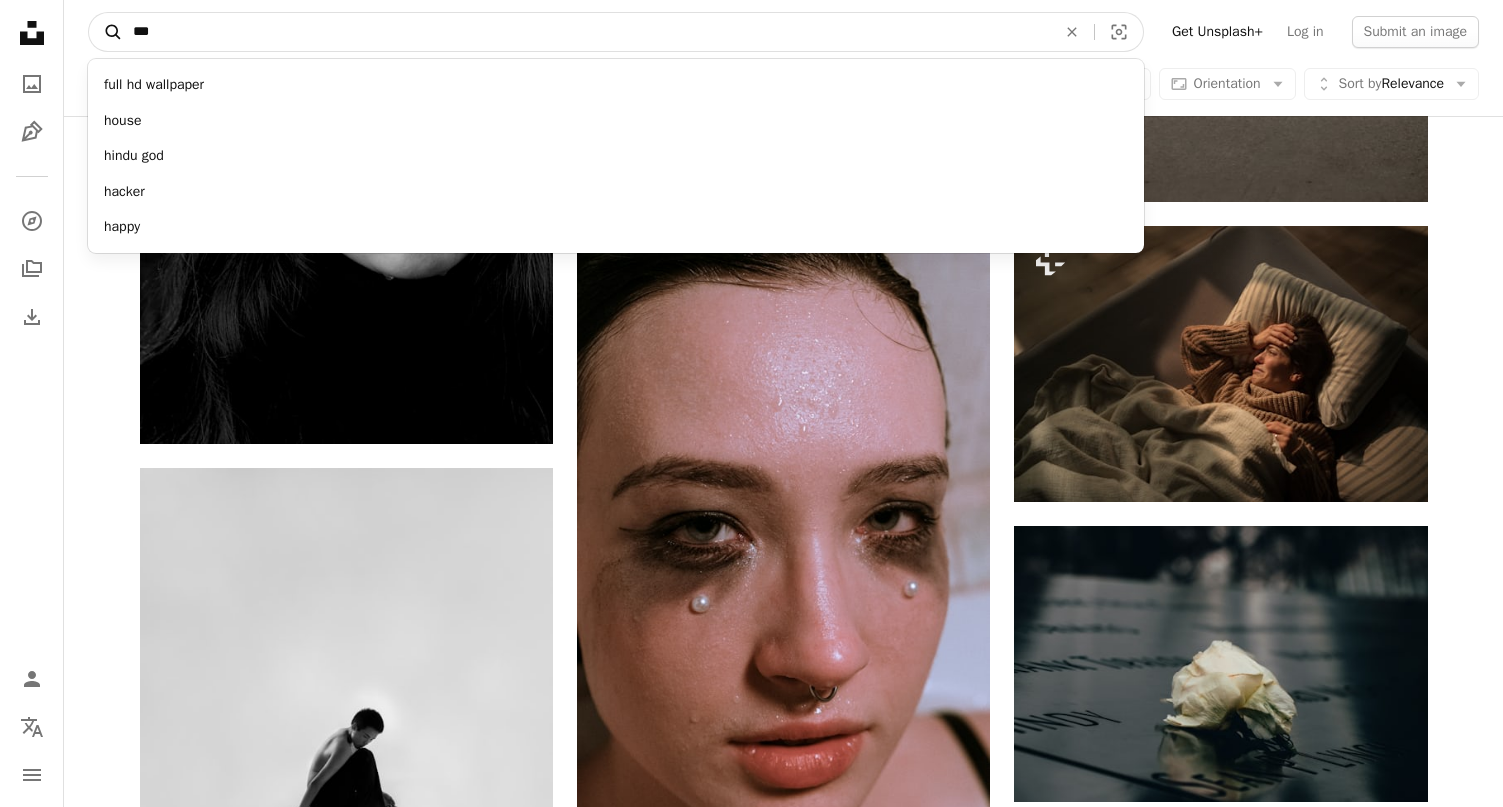 type on "****" 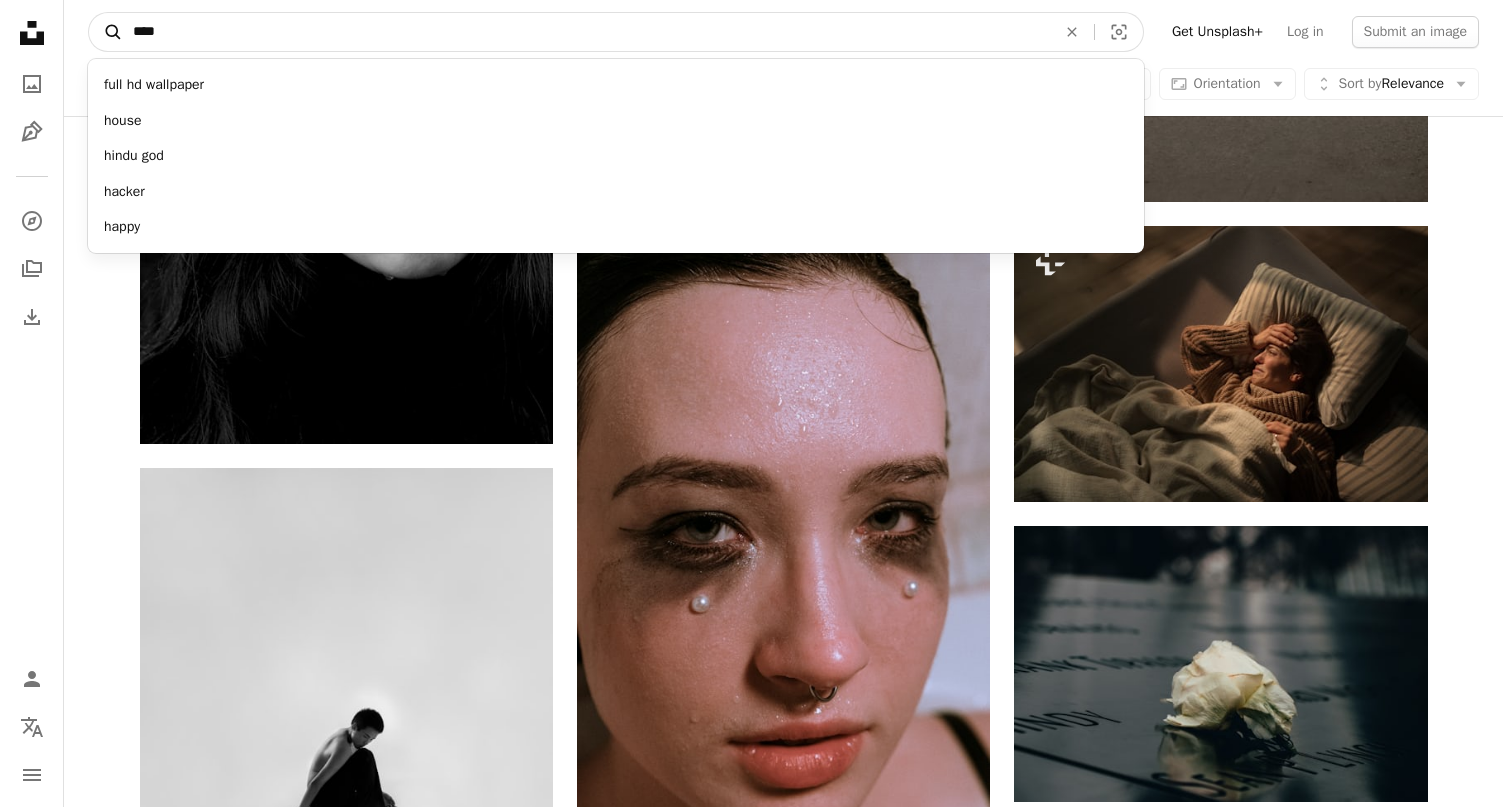 click on "A magnifying glass" at bounding box center (106, 32) 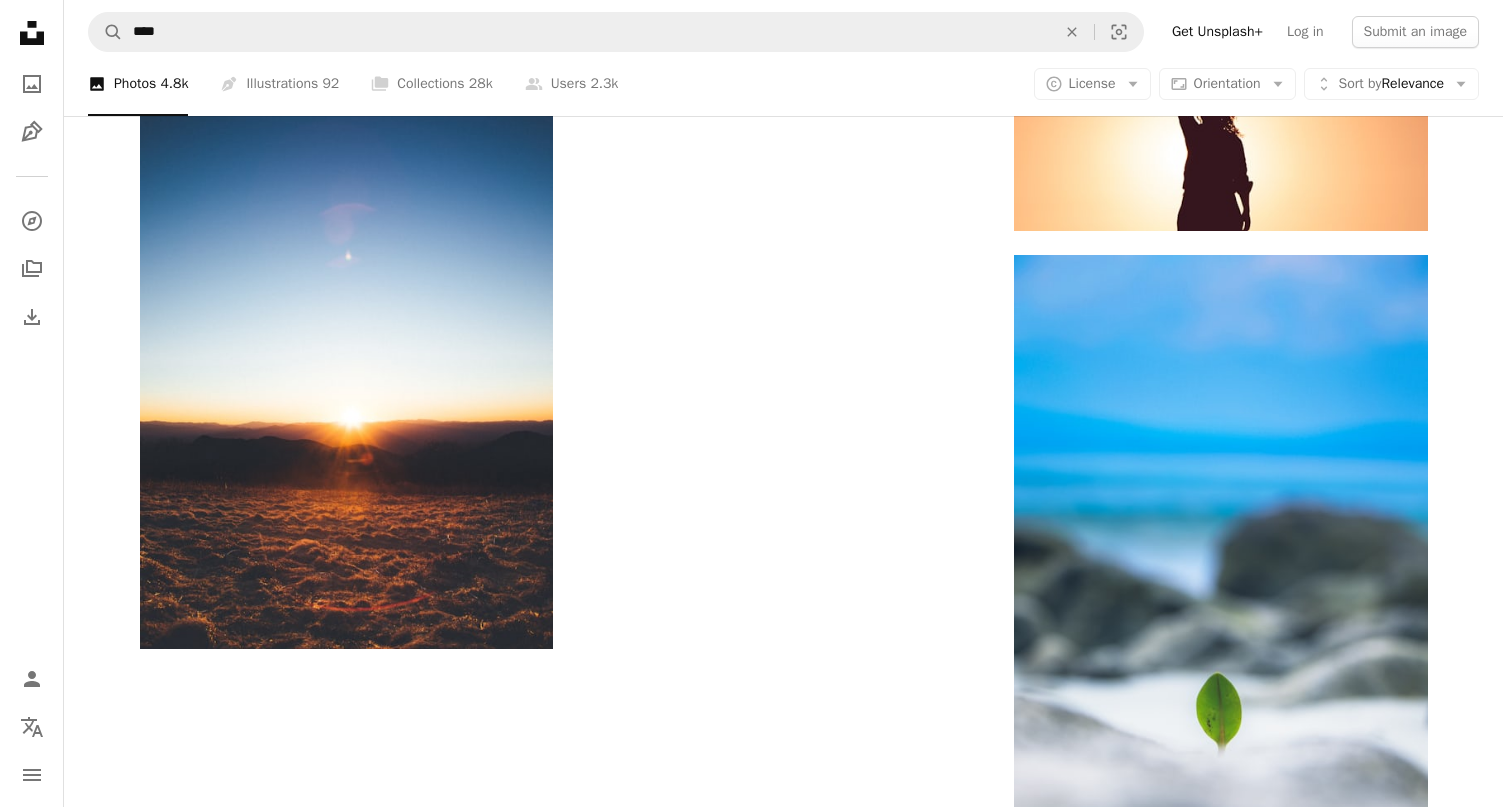 scroll, scrollTop: 2997, scrollLeft: 0, axis: vertical 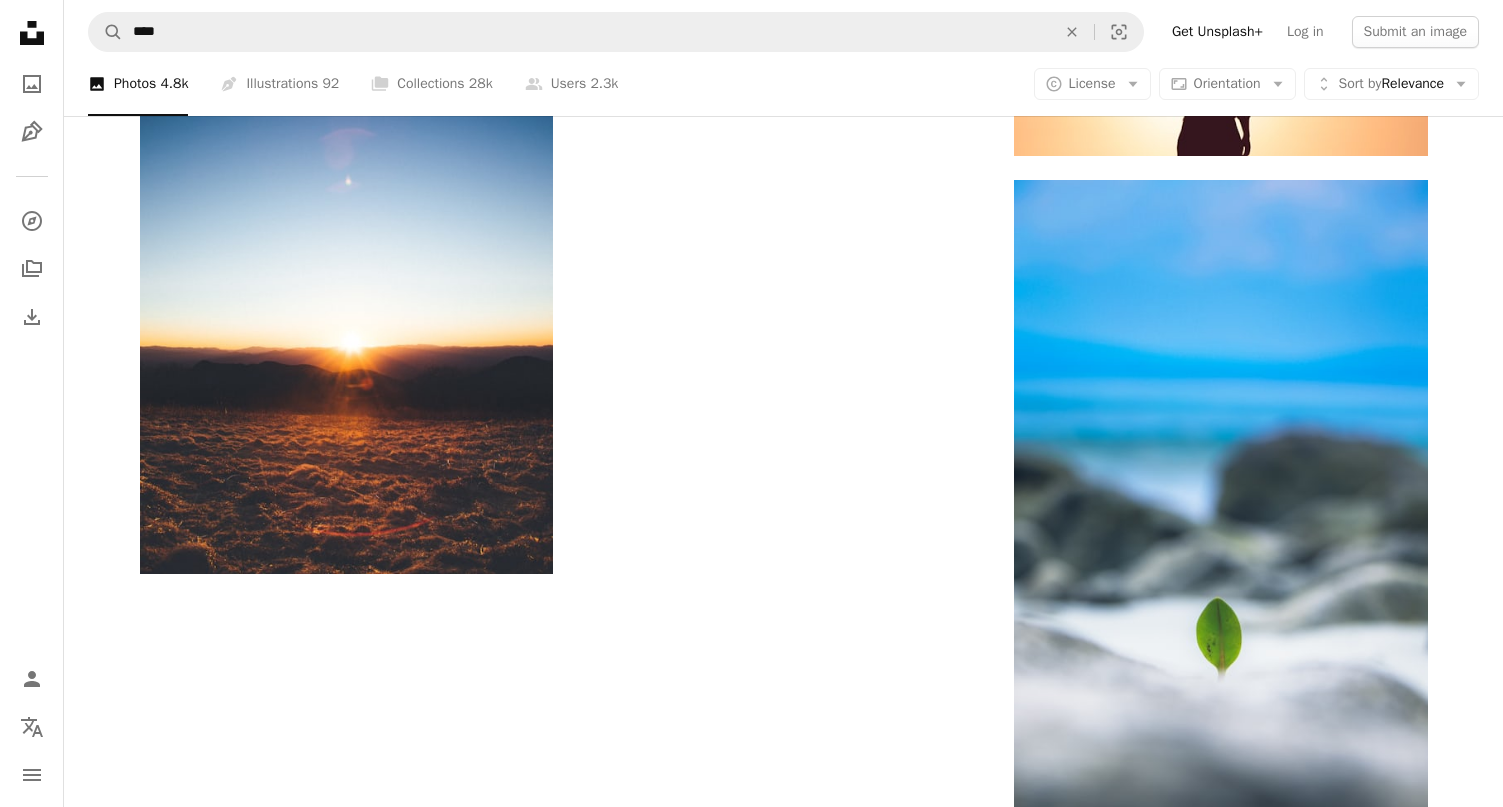 click on "Load more" at bounding box center (784, 995) 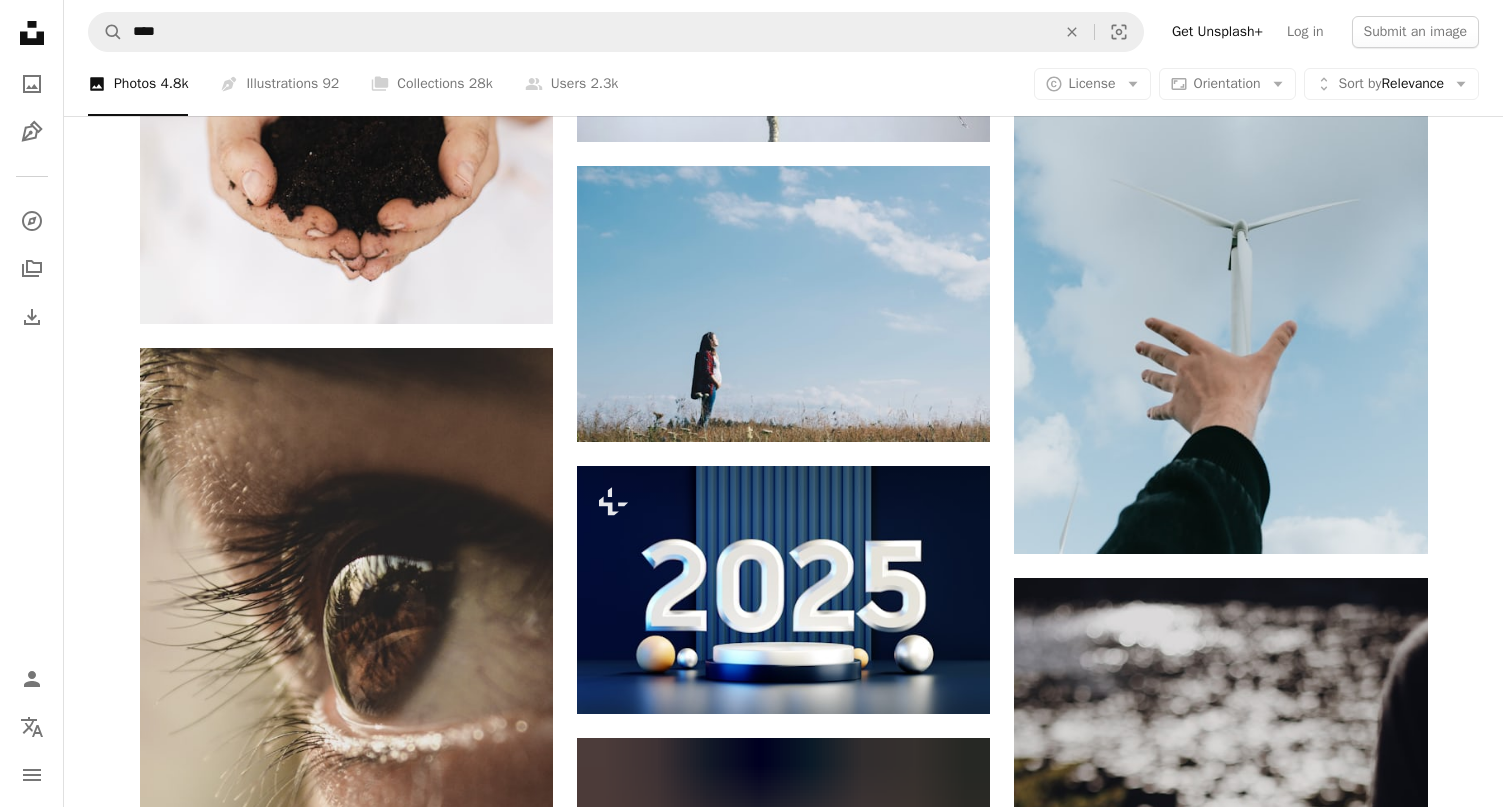 scroll, scrollTop: 12756, scrollLeft: 0, axis: vertical 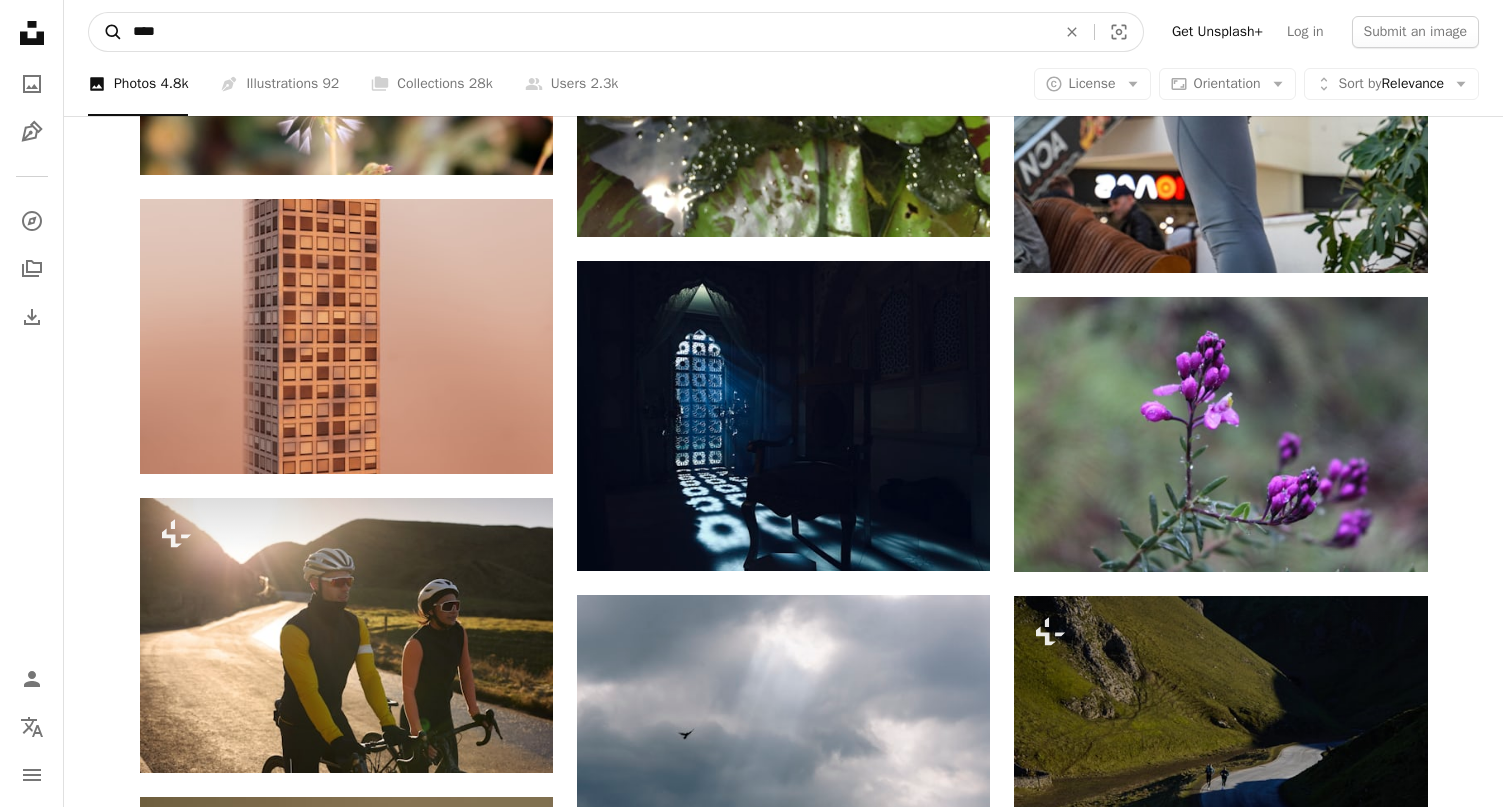 drag, startPoint x: 185, startPoint y: 25, endPoint x: 108, endPoint y: 26, distance: 77.00649 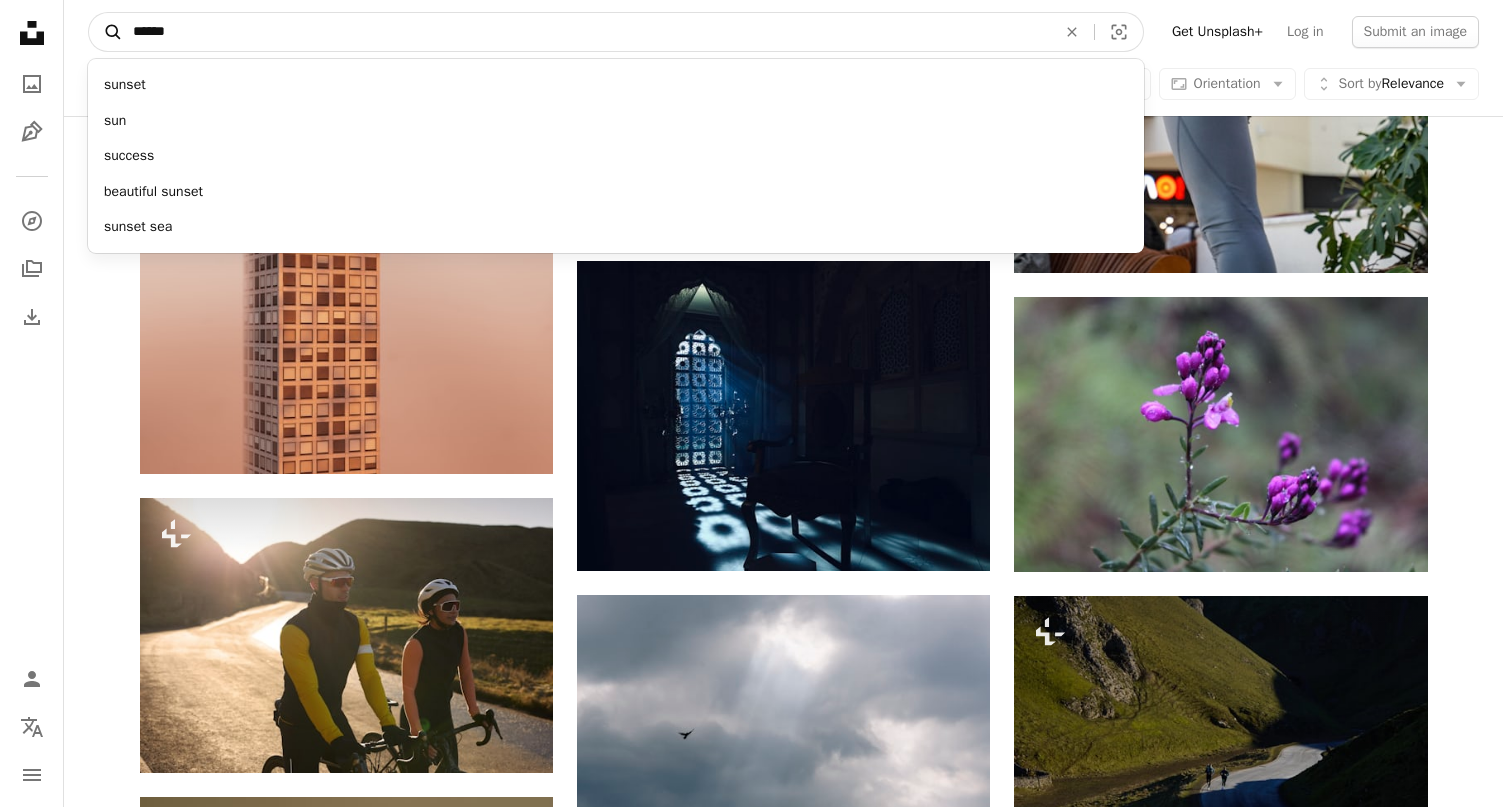 type on "*******" 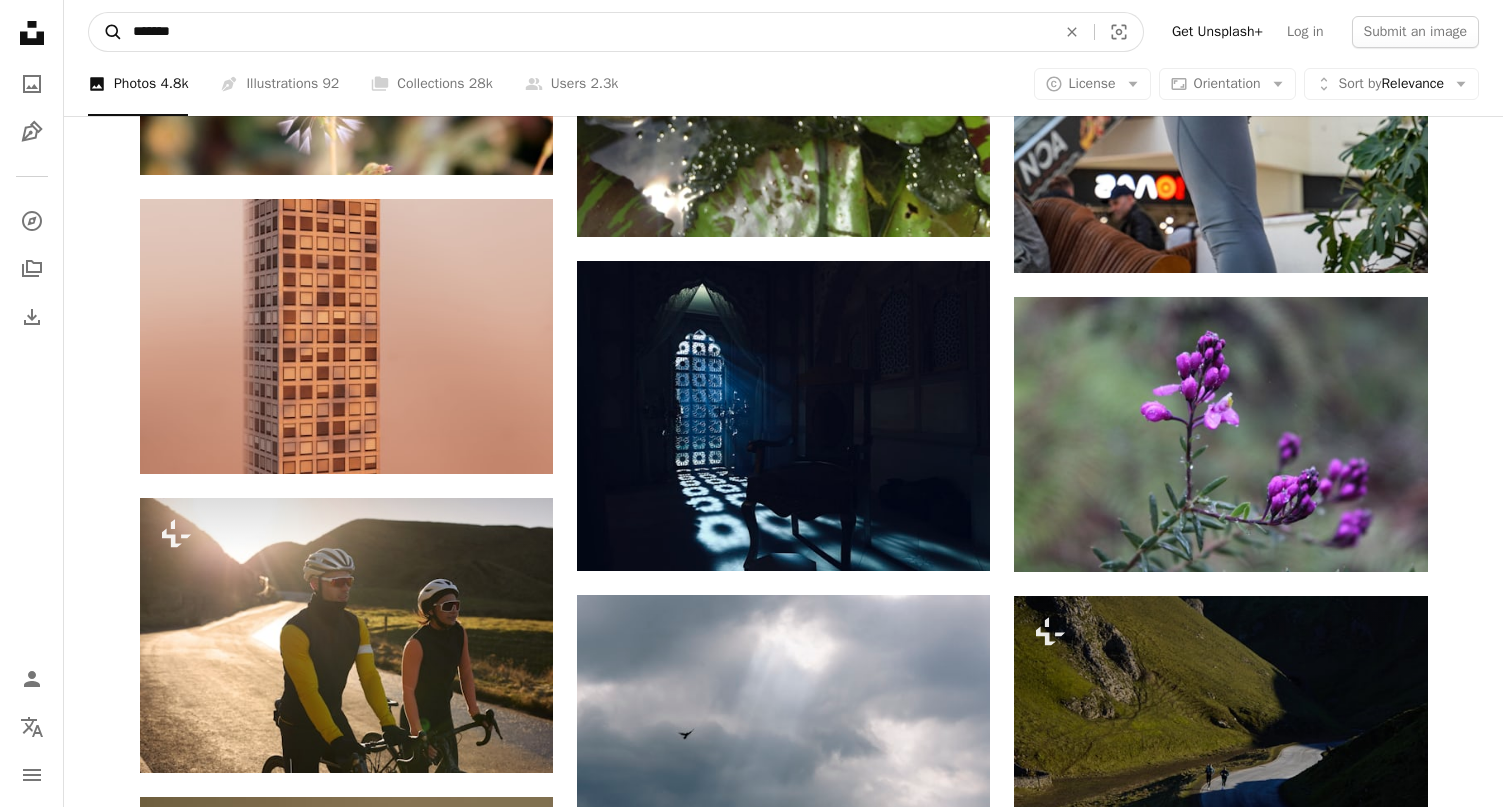 click on "A magnifying glass" at bounding box center [106, 32] 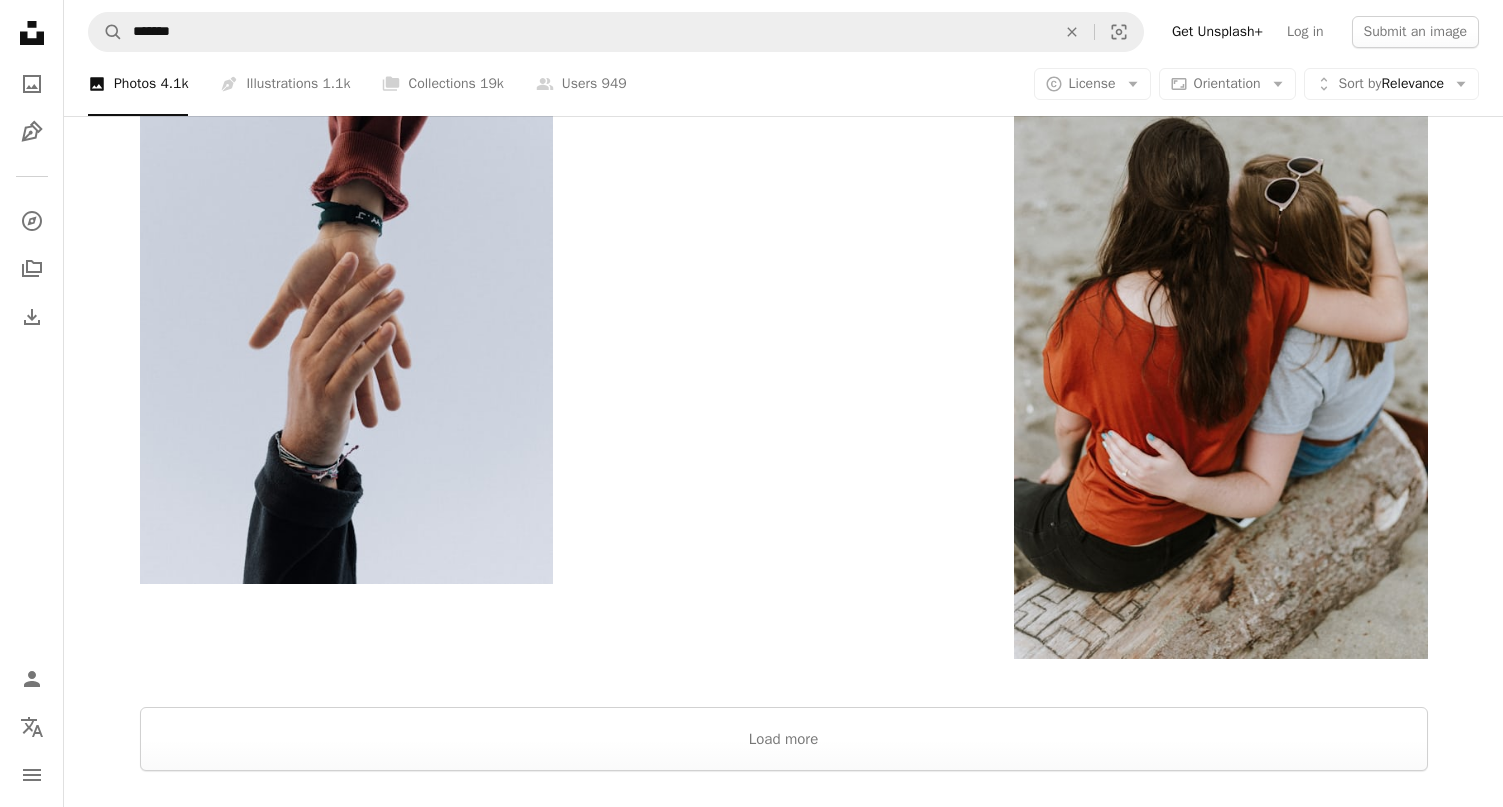 scroll, scrollTop: 2835, scrollLeft: 0, axis: vertical 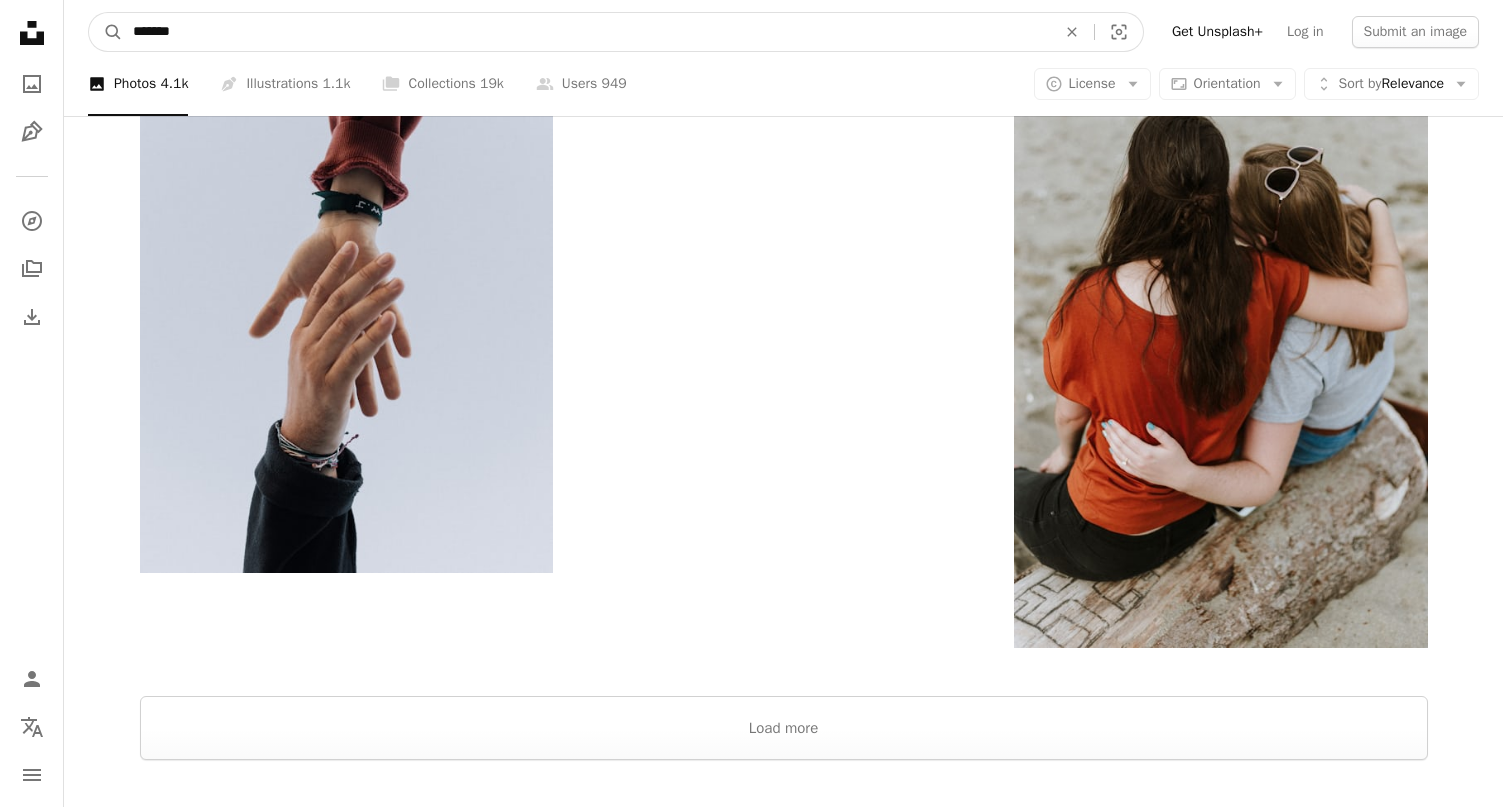 drag, startPoint x: 216, startPoint y: 36, endPoint x: 25, endPoint y: 35, distance: 191.00262 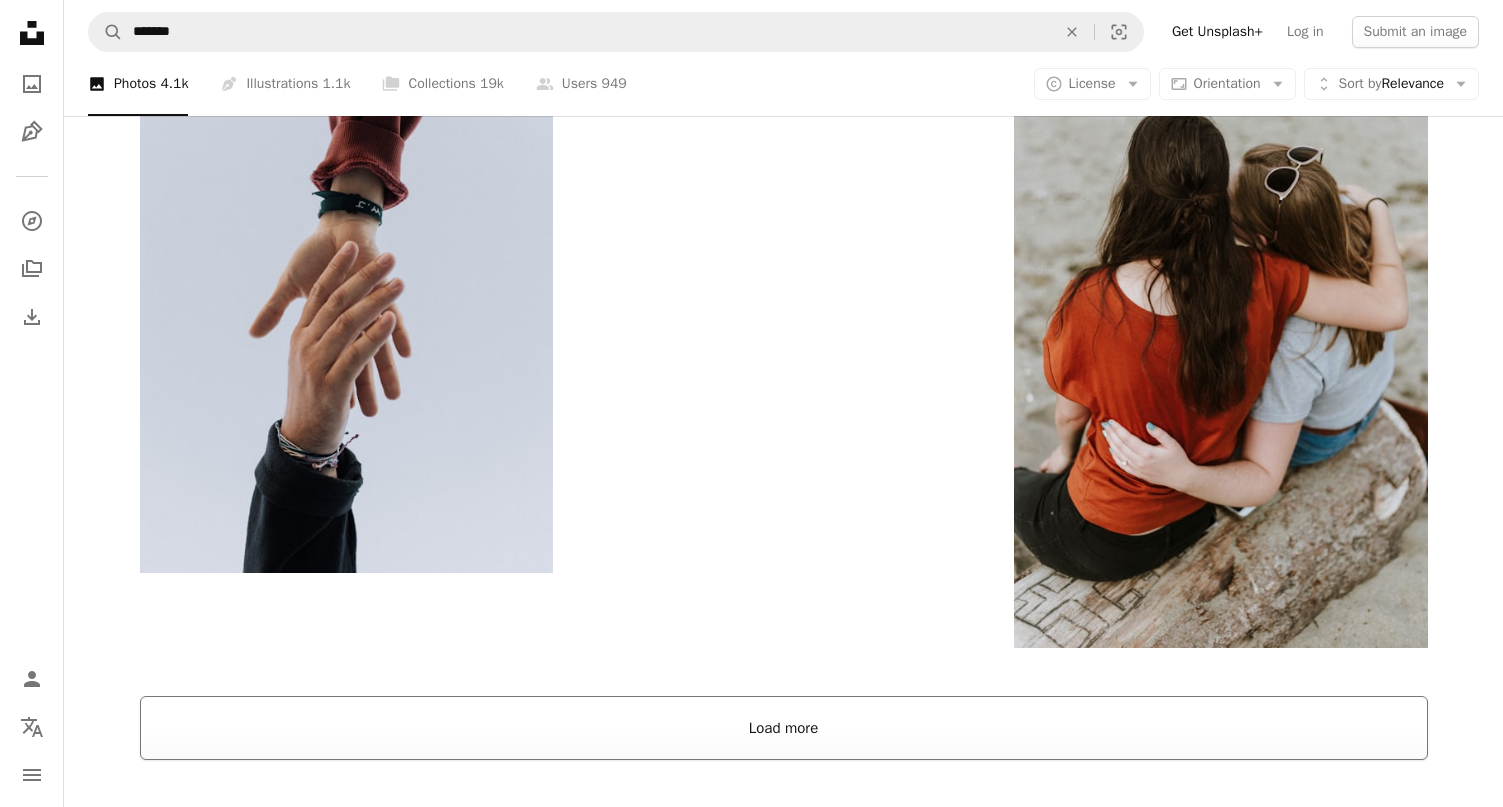 click on "Load more" at bounding box center [784, 728] 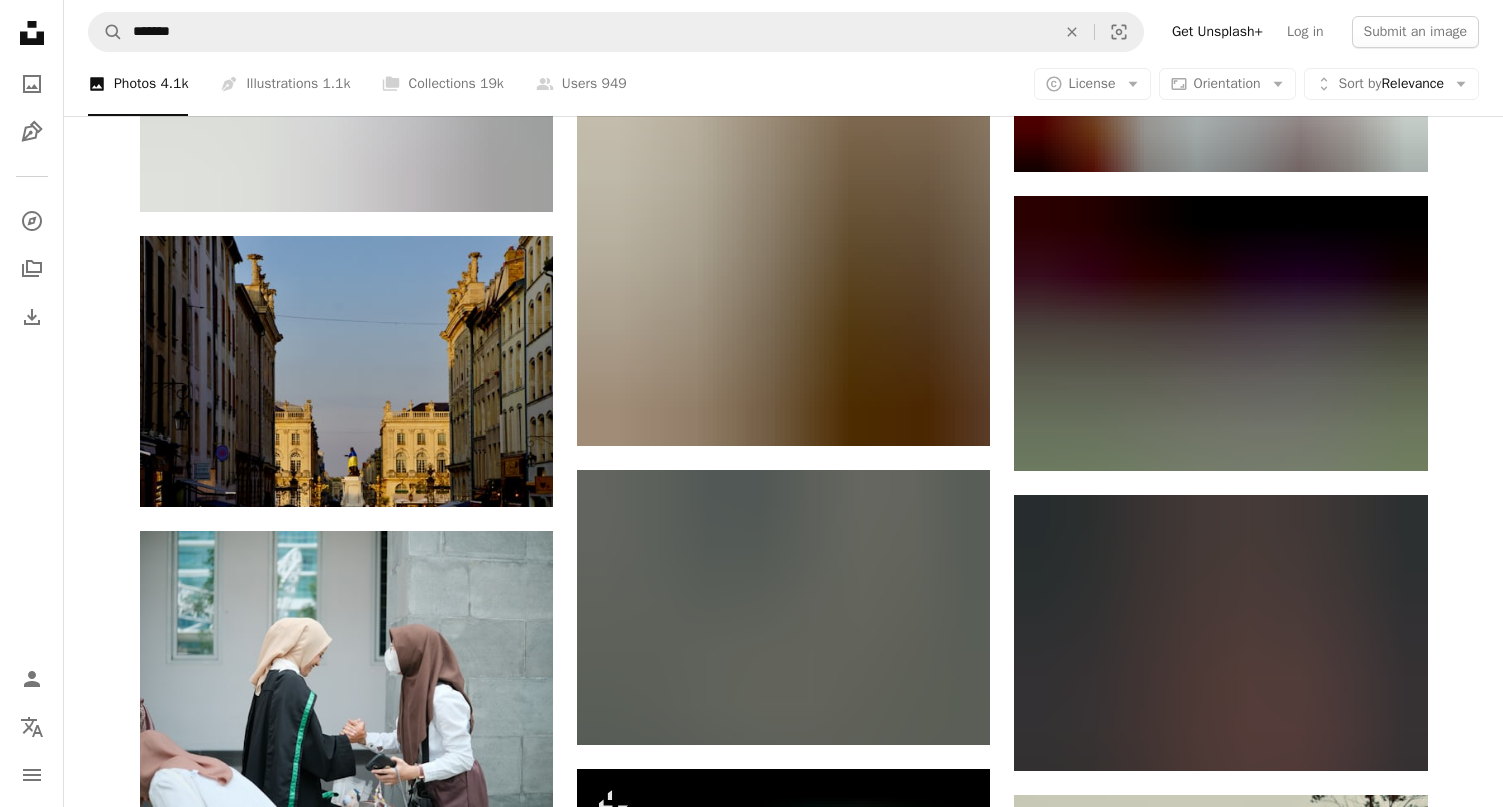 scroll, scrollTop: 29030, scrollLeft: 0, axis: vertical 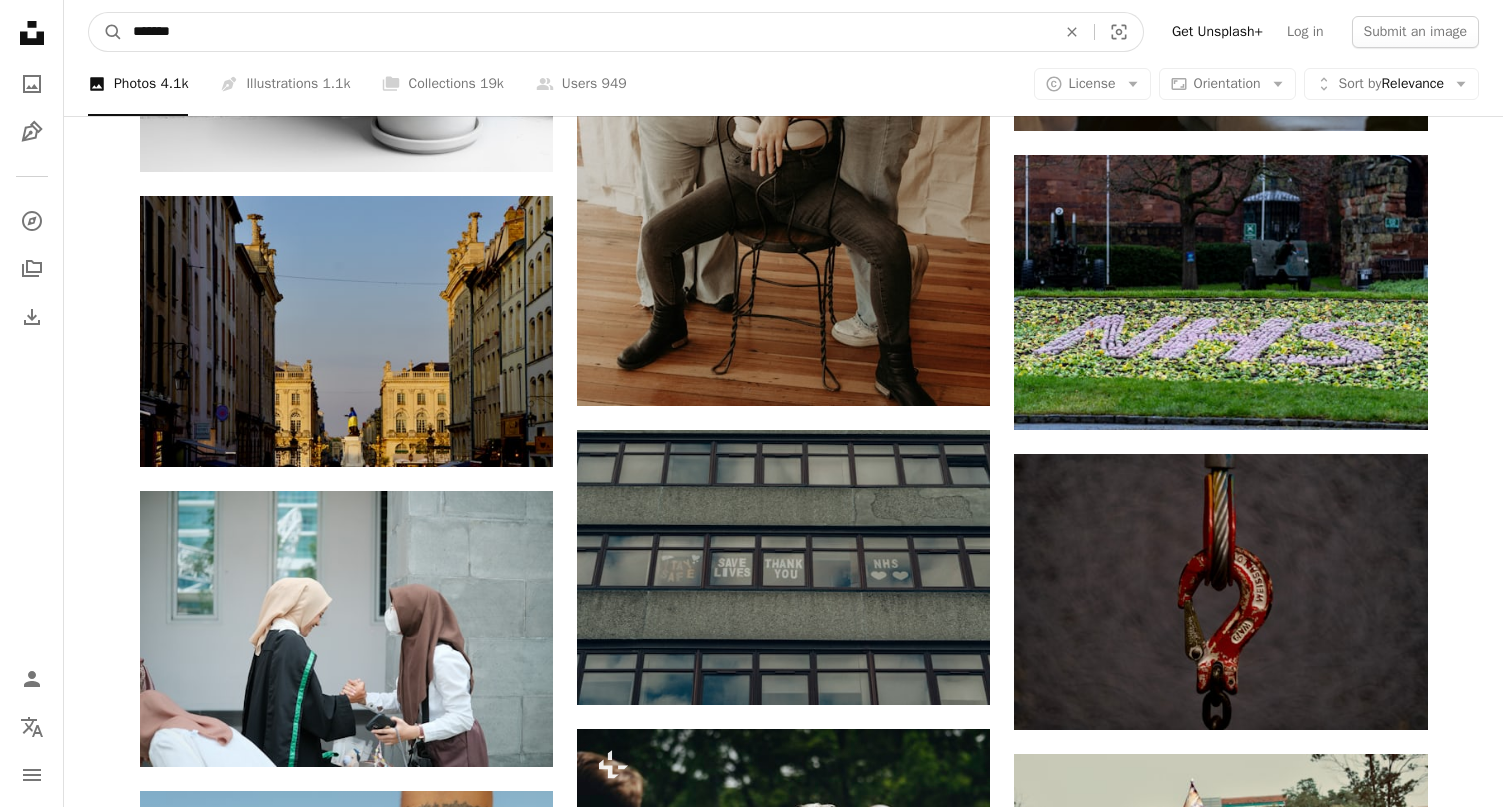 drag, startPoint x: 192, startPoint y: 35, endPoint x: 65, endPoint y: 35, distance: 127 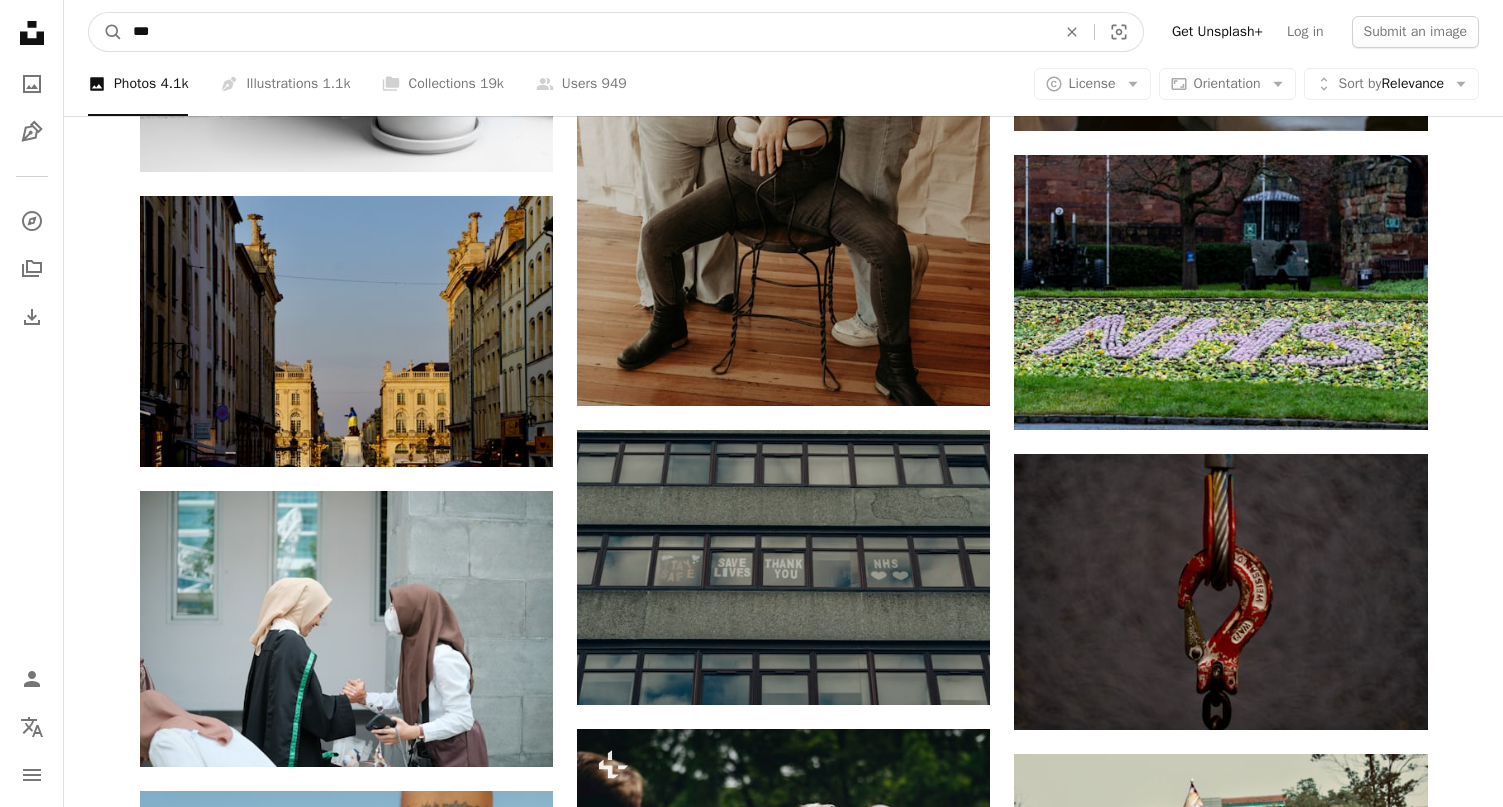 type on "****" 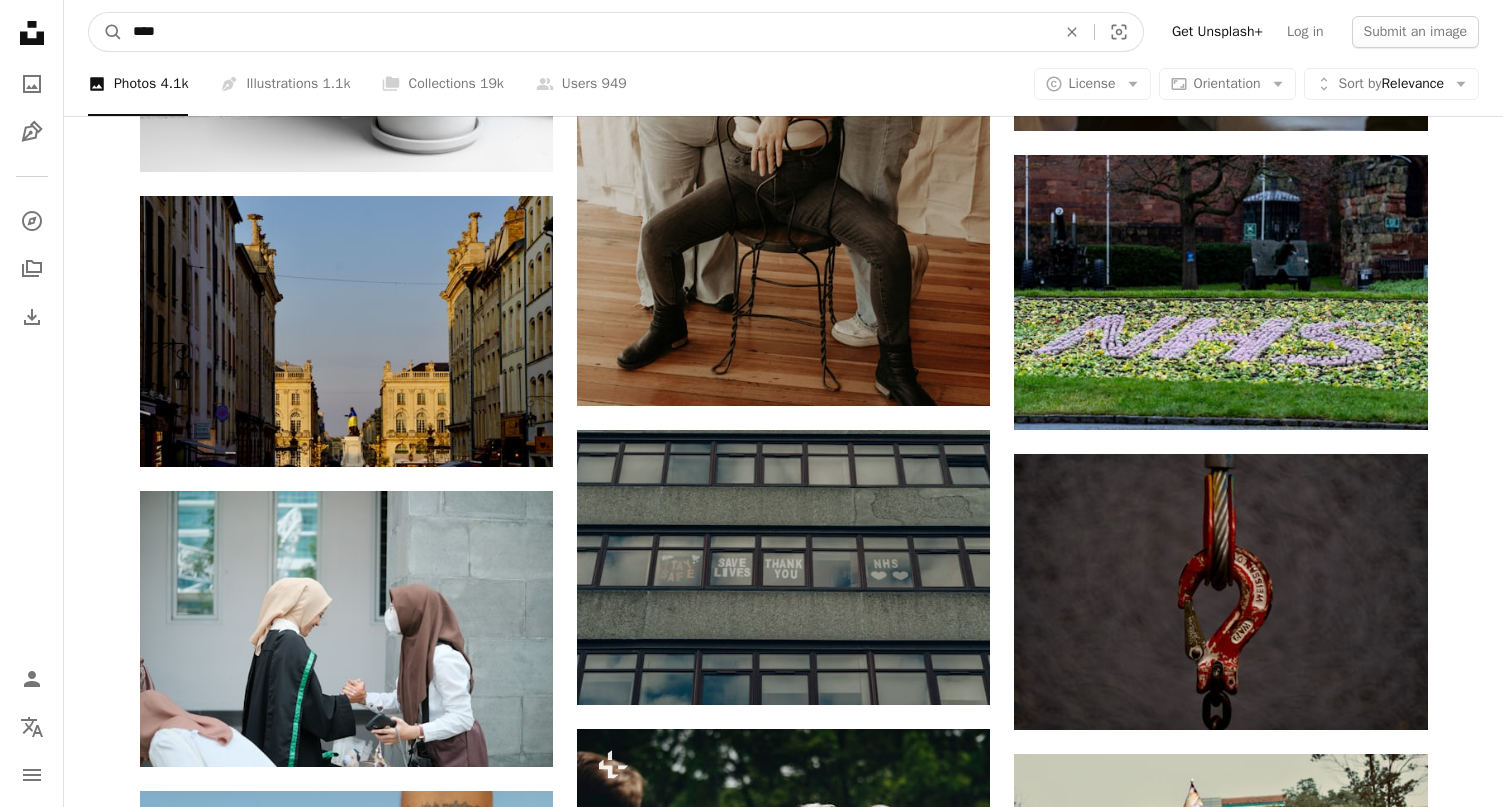 click on "A magnifying glass" at bounding box center [106, 32] 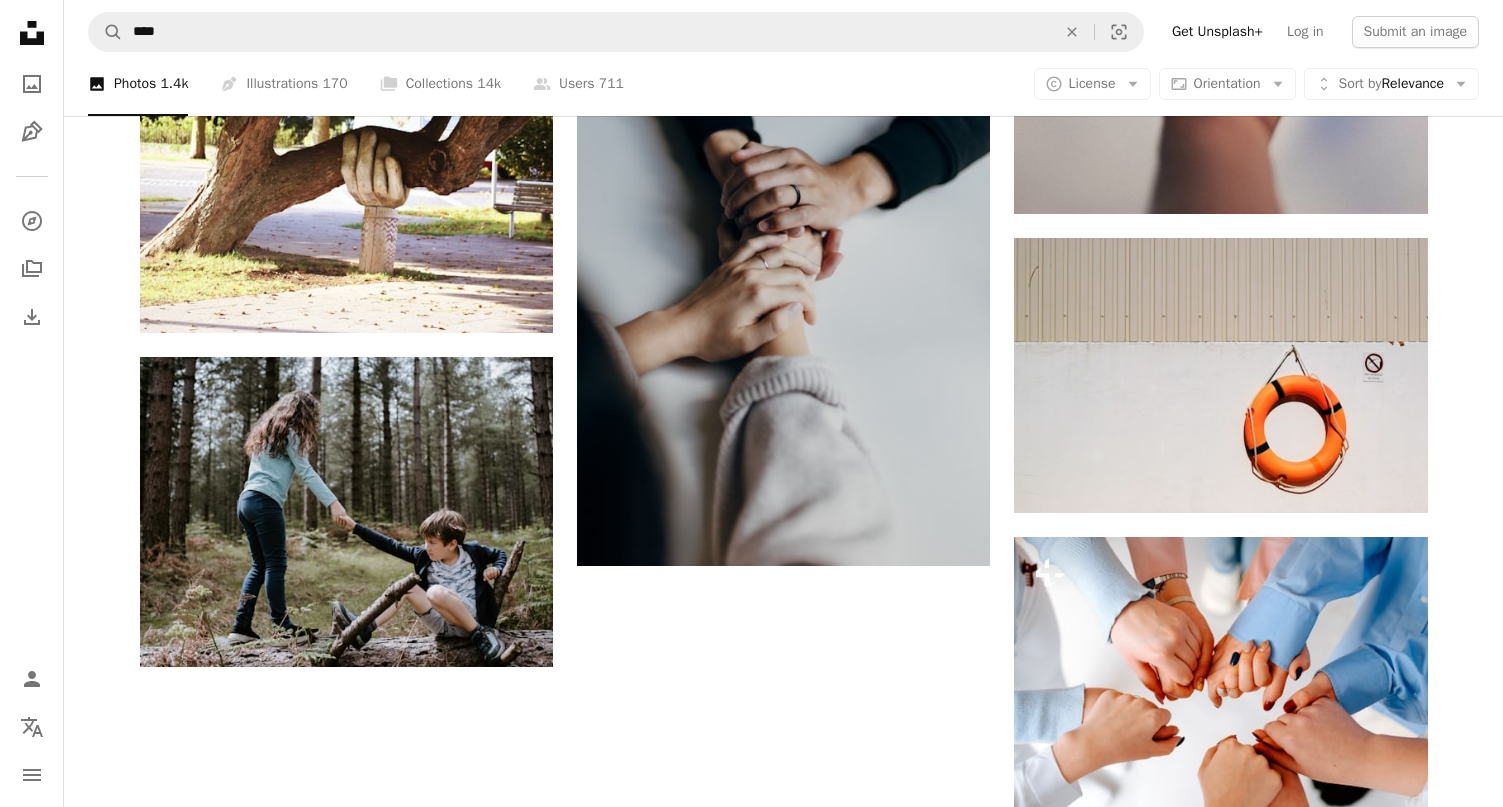 scroll, scrollTop: 2400, scrollLeft: 0, axis: vertical 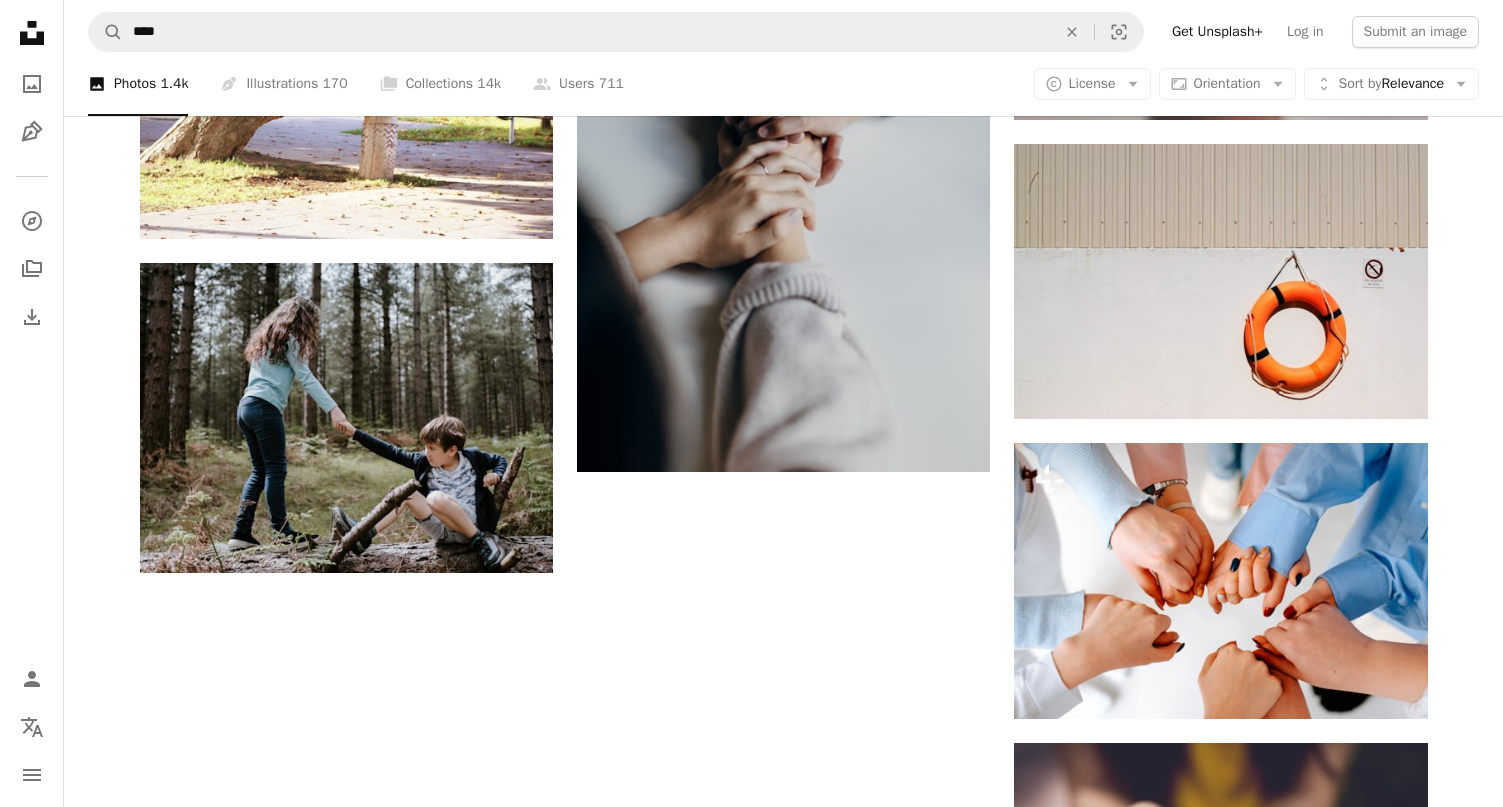 click on "Load more" at bounding box center [784, 1099] 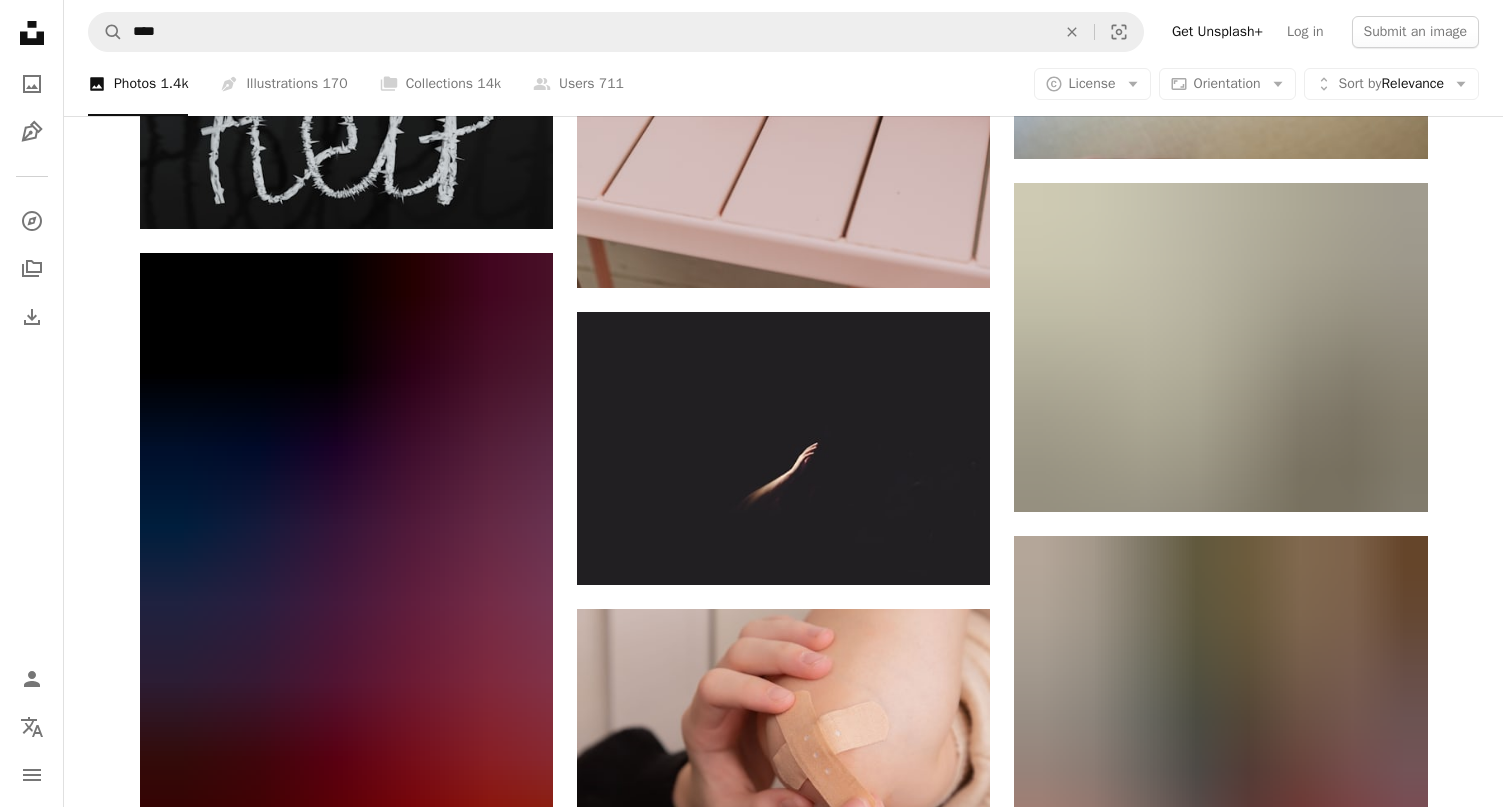 scroll, scrollTop: 26641, scrollLeft: 0, axis: vertical 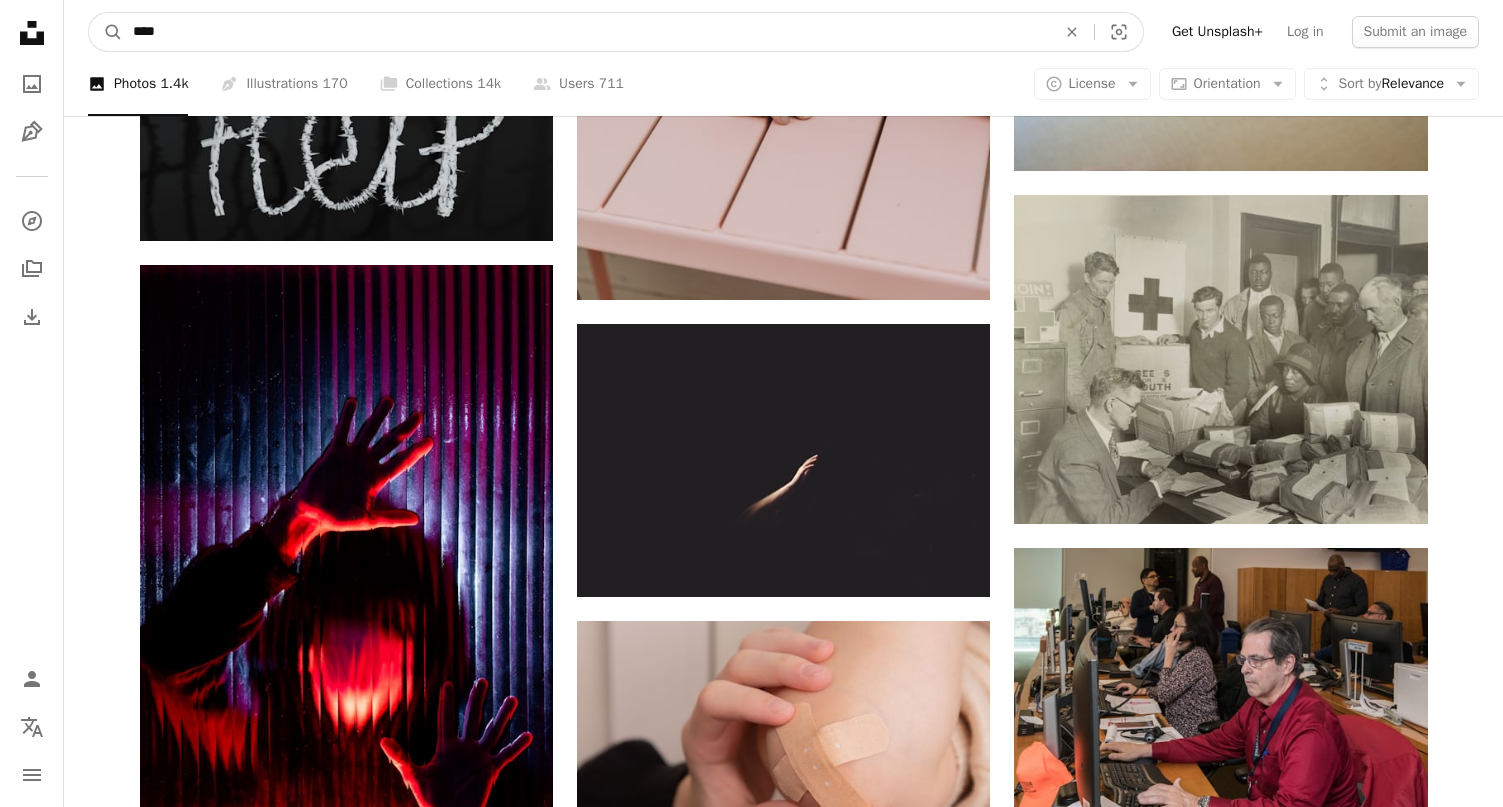 click on "****" at bounding box center [586, 32] 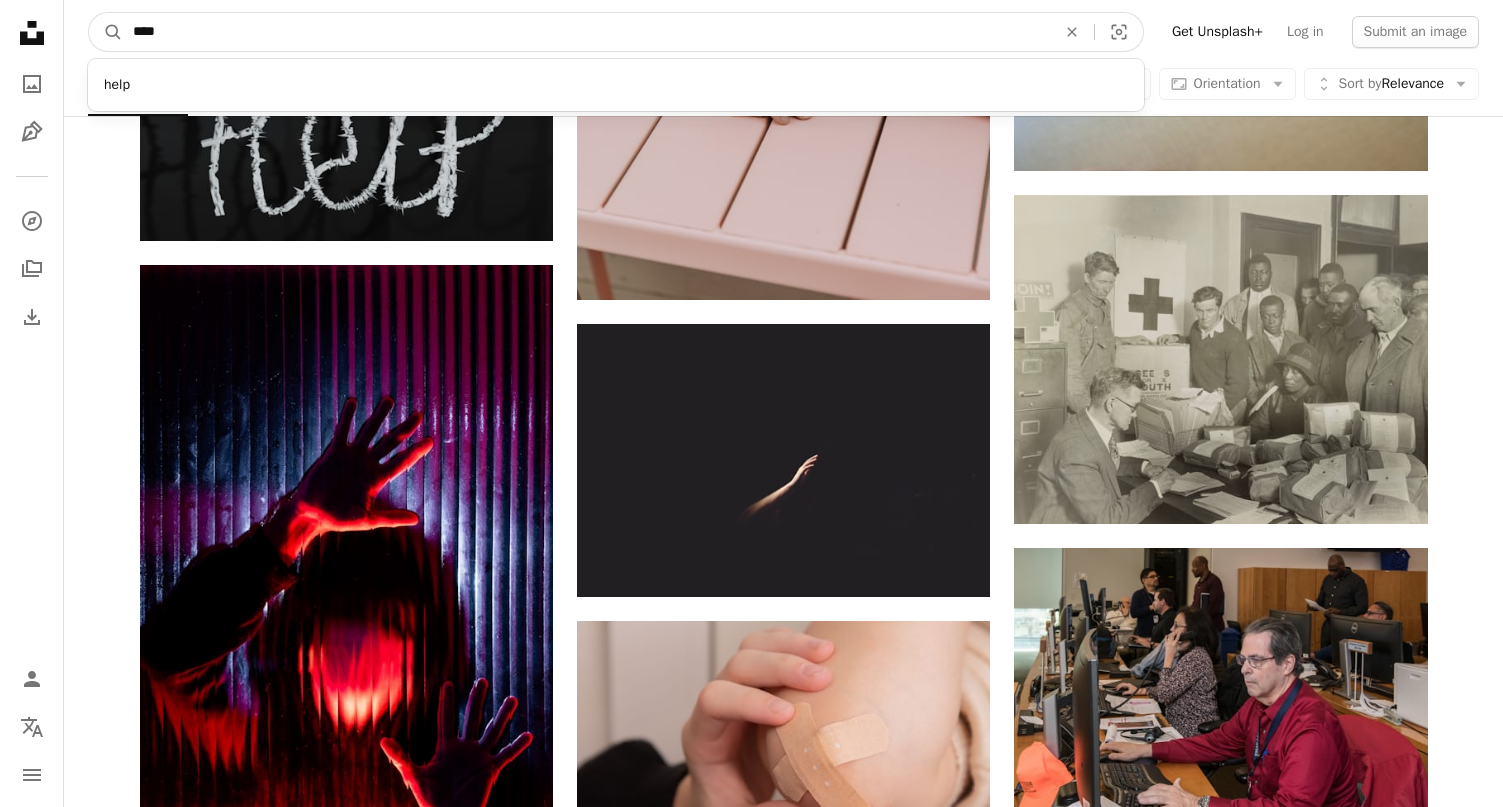 click on "****" at bounding box center [586, 32] 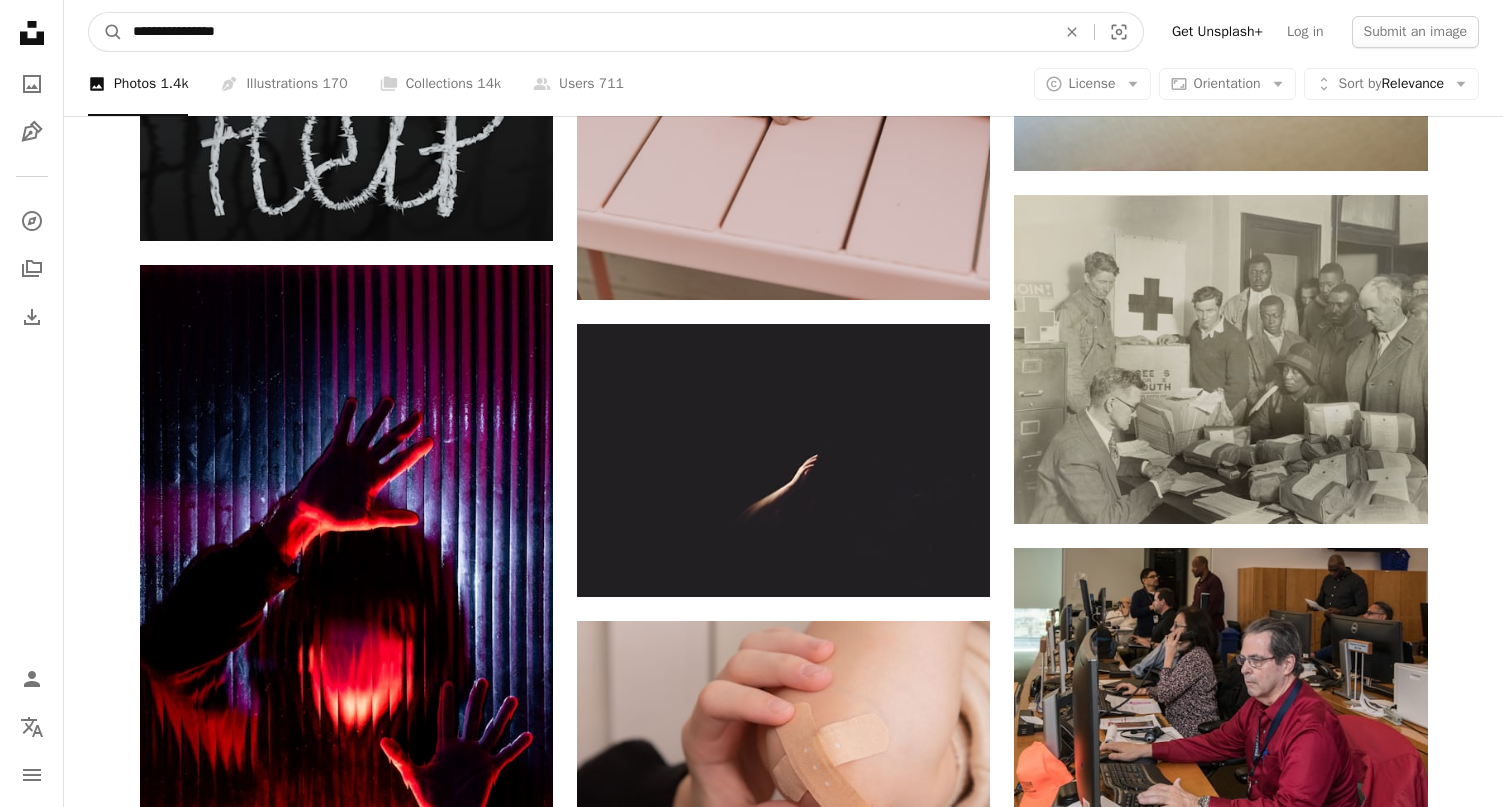 type on "**********" 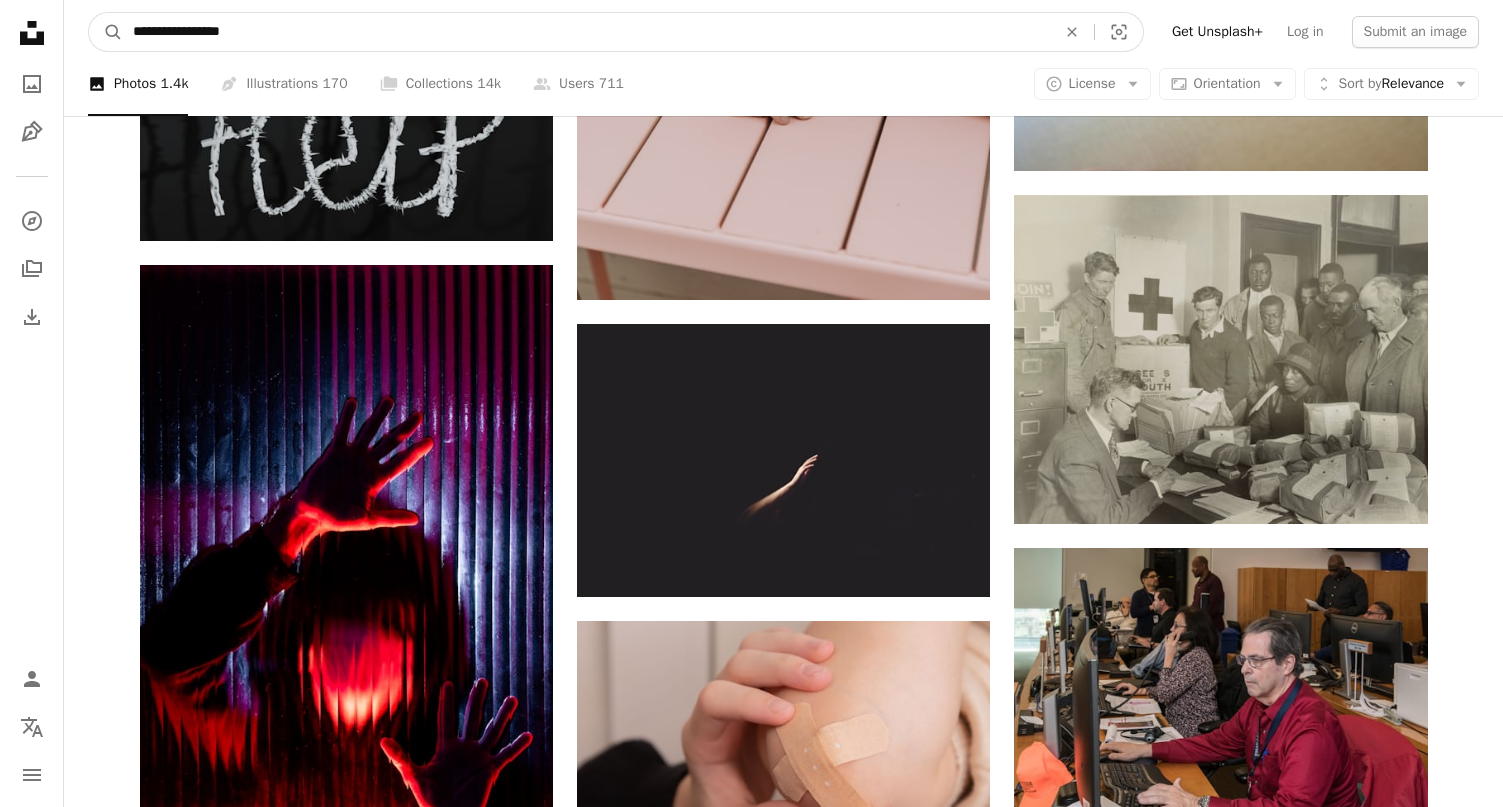 click on "A magnifying glass" at bounding box center [106, 32] 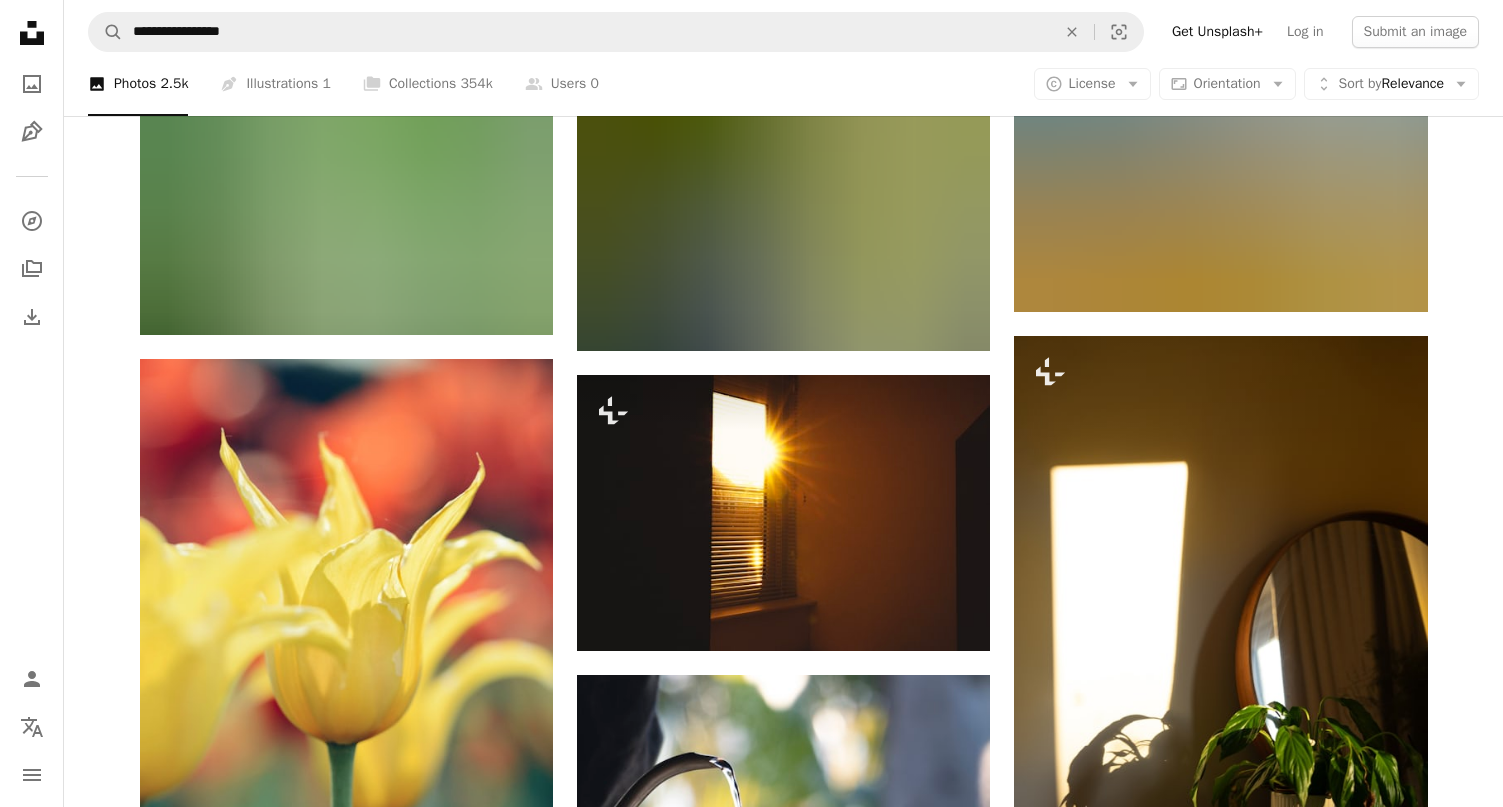 scroll, scrollTop: 1587, scrollLeft: 0, axis: vertical 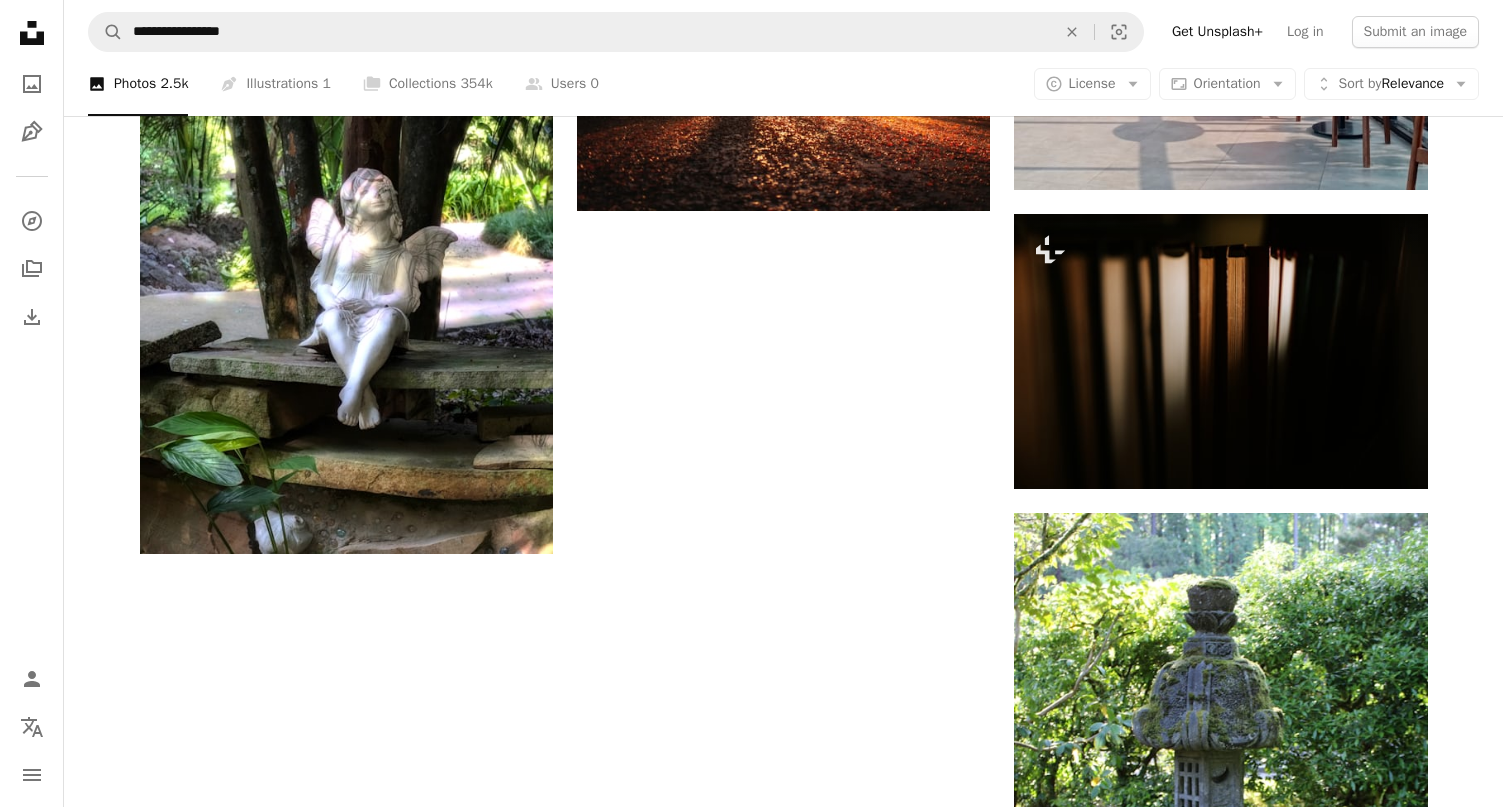 click on "Load more" at bounding box center (784, 1213) 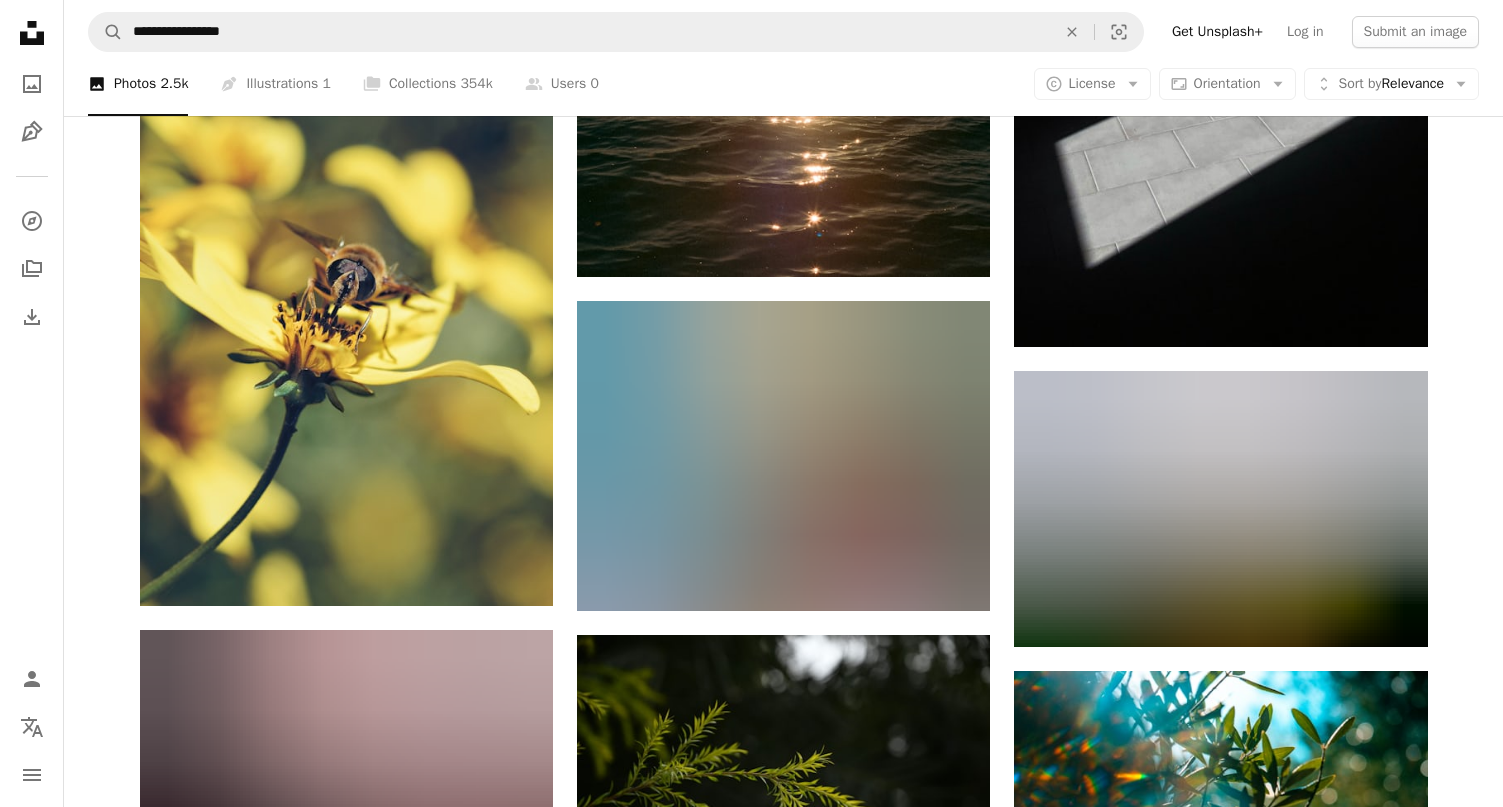 scroll, scrollTop: 8922, scrollLeft: 0, axis: vertical 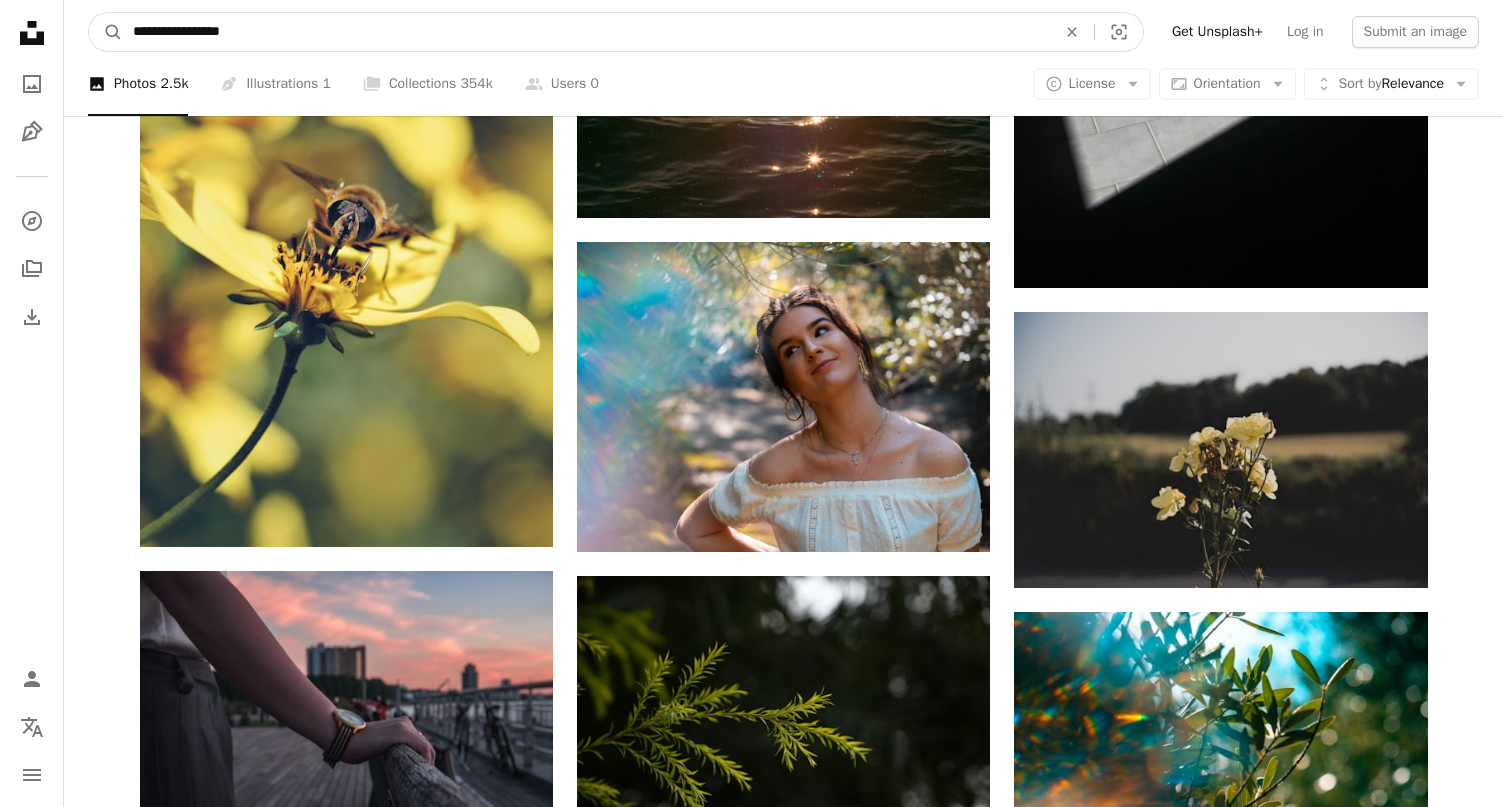 drag, startPoint x: 336, startPoint y: 33, endPoint x: -5, endPoint y: 33, distance: 341 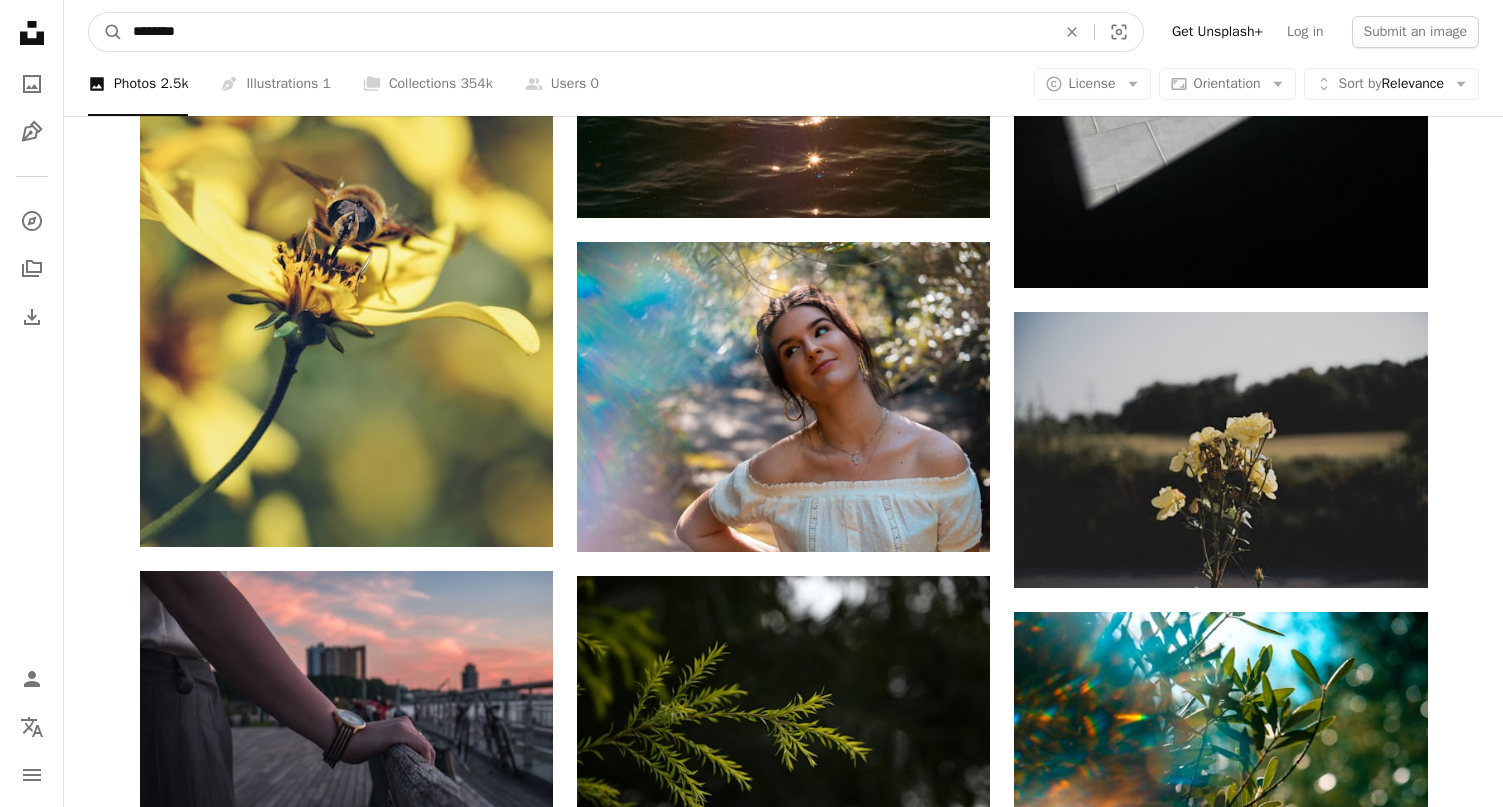 type on "*********" 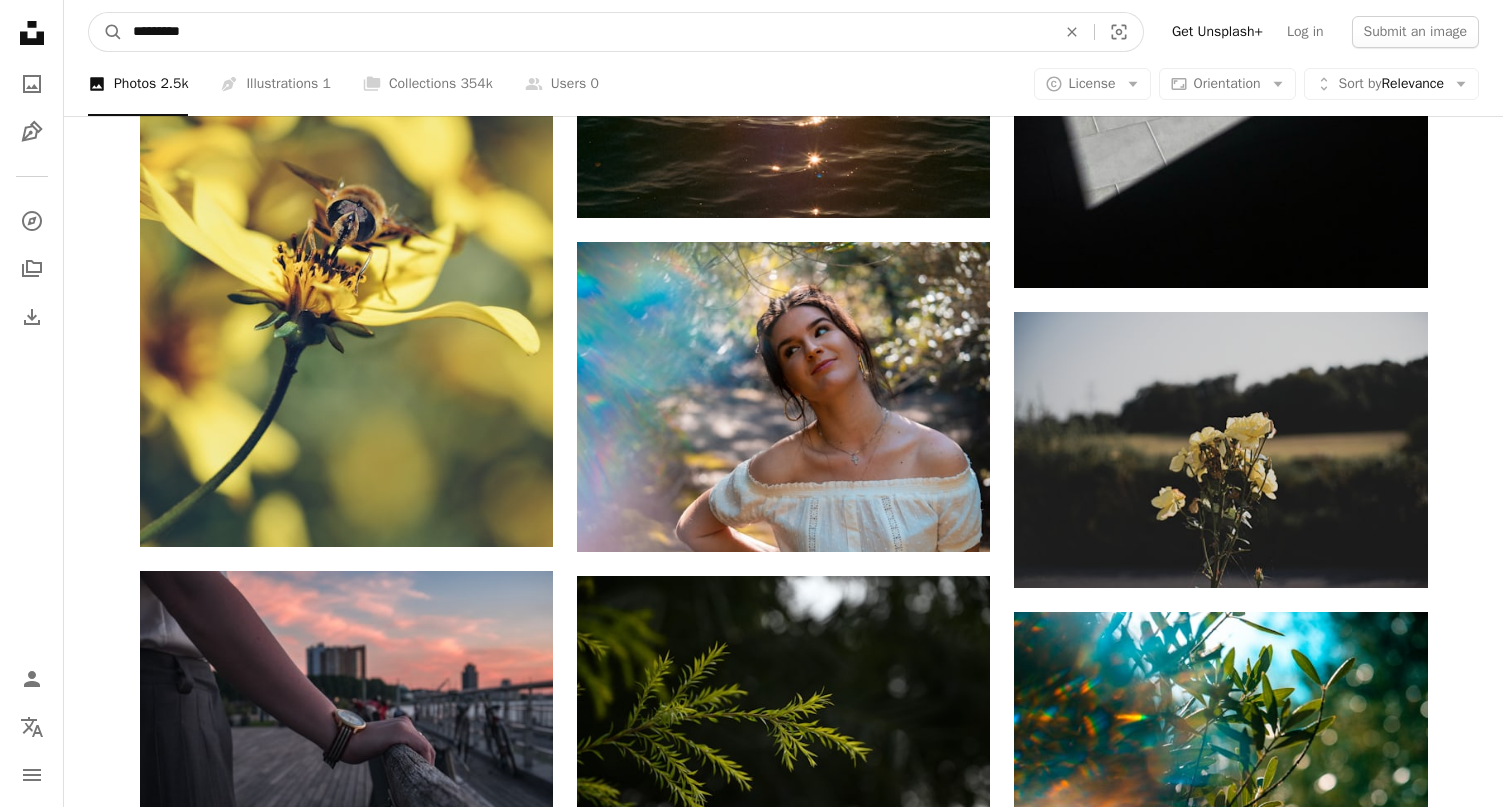 click on "A magnifying glass" at bounding box center (106, 32) 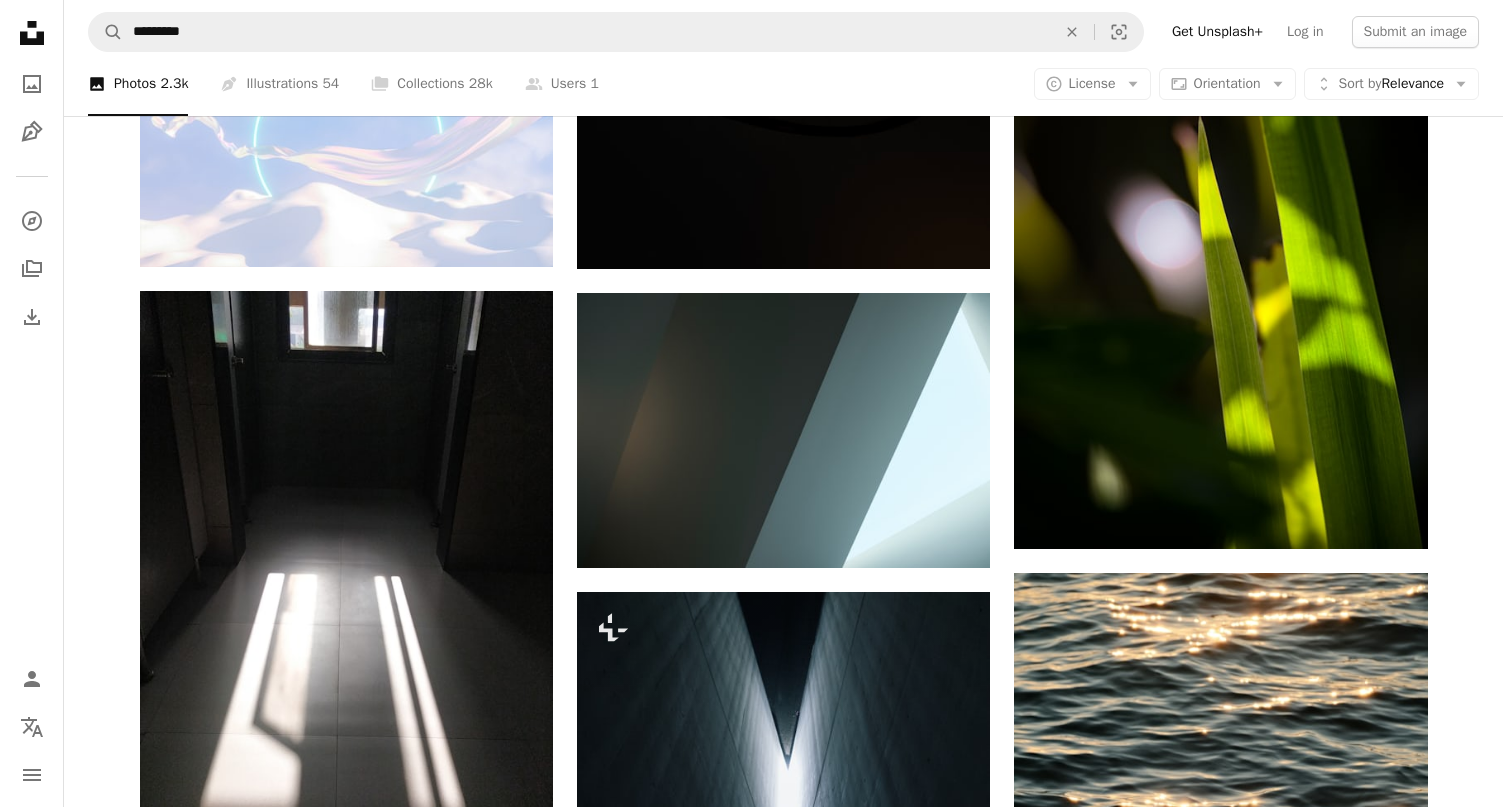 scroll, scrollTop: 2364, scrollLeft: 0, axis: vertical 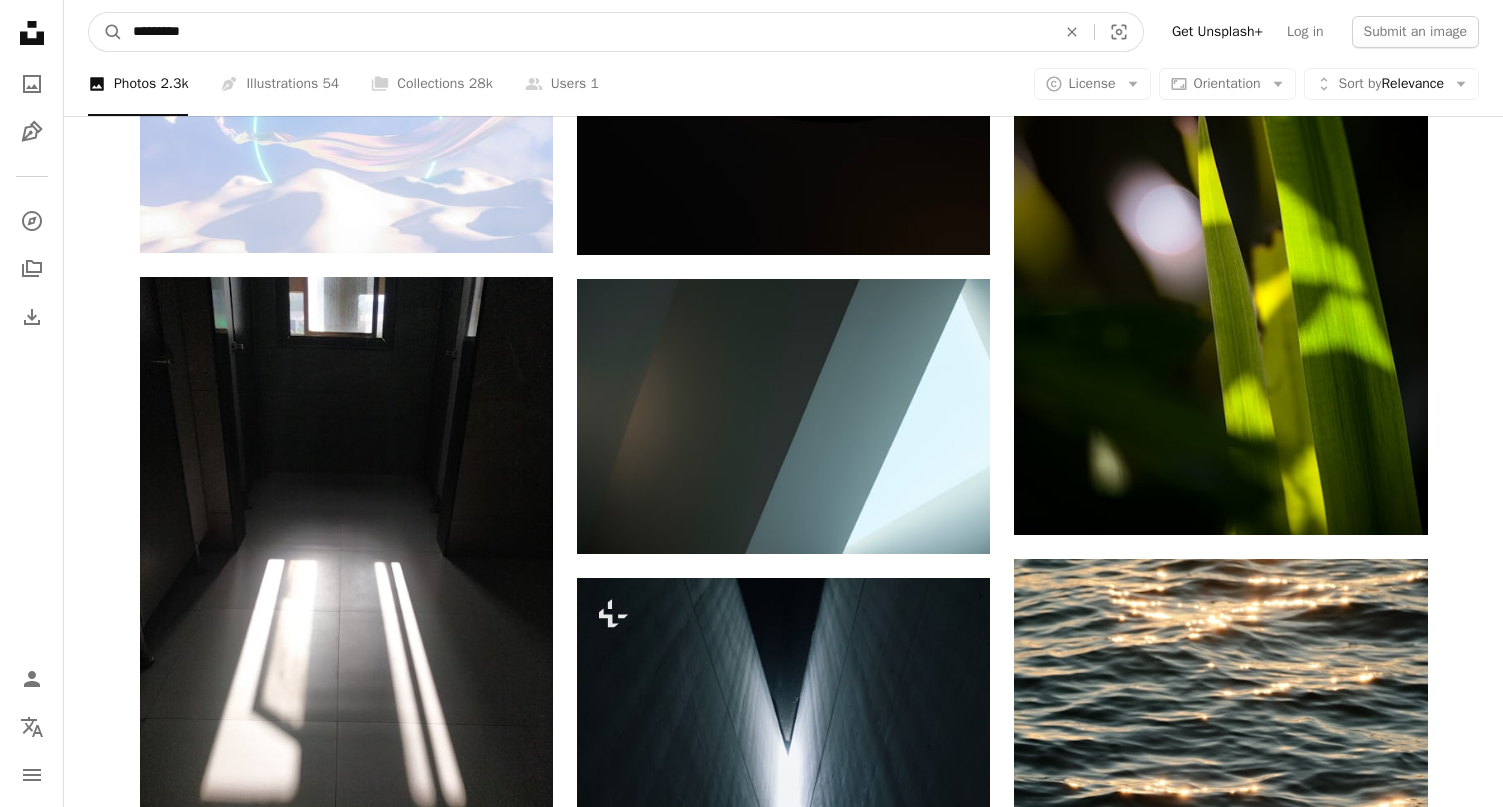 drag, startPoint x: 161, startPoint y: 31, endPoint x: 266, endPoint y: 31, distance: 105 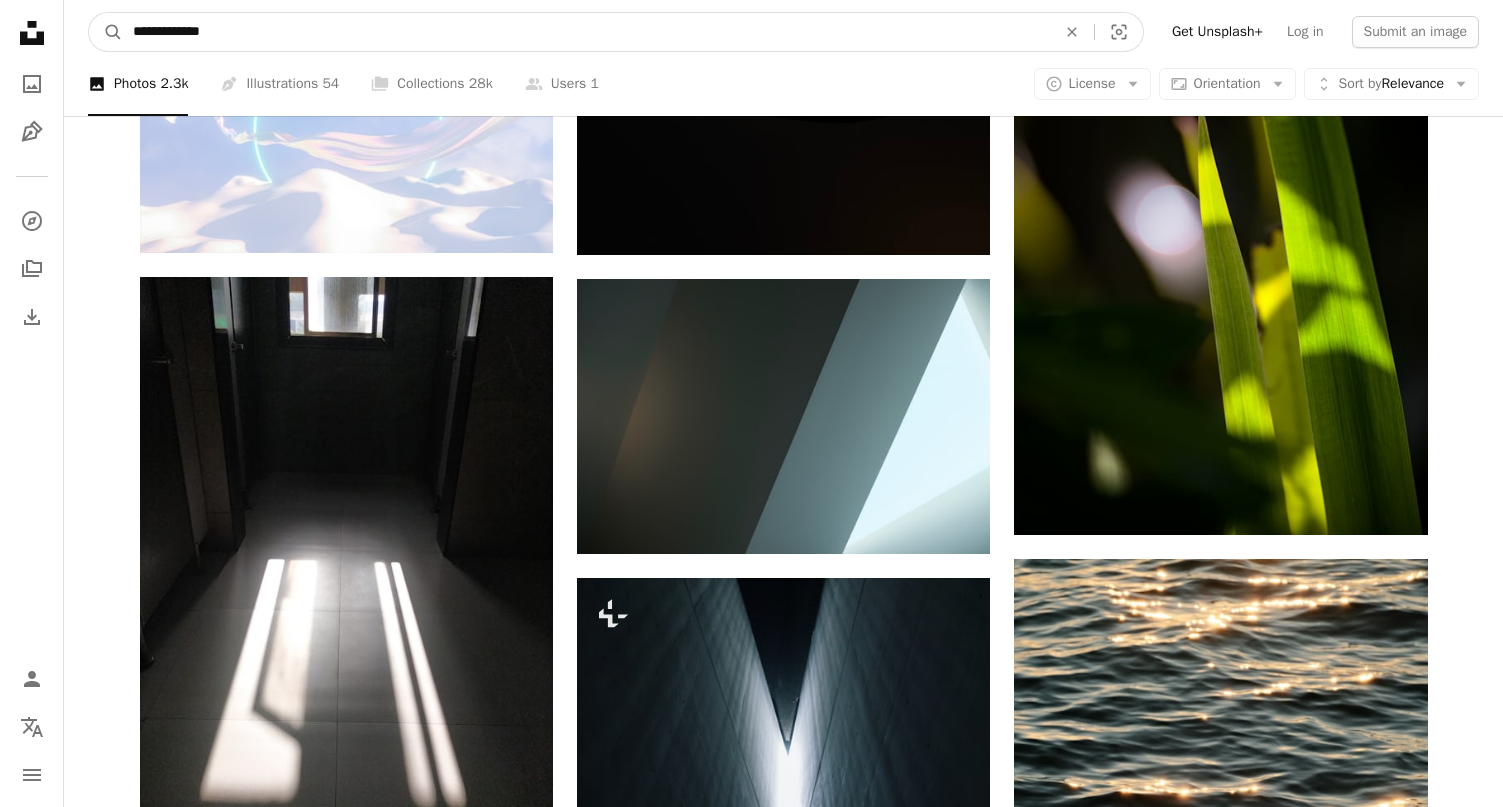 type on "**********" 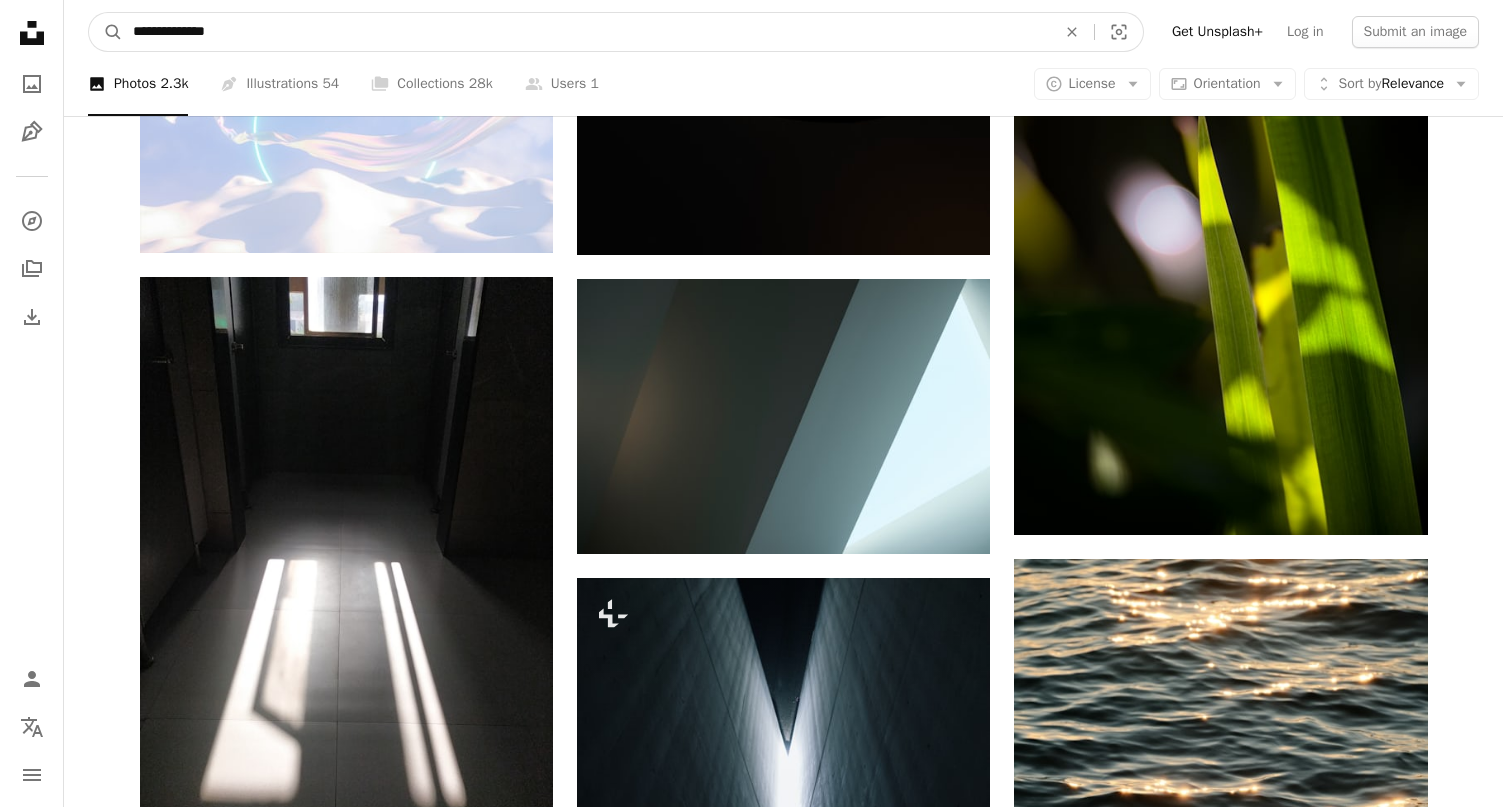 click on "A magnifying glass" at bounding box center (106, 32) 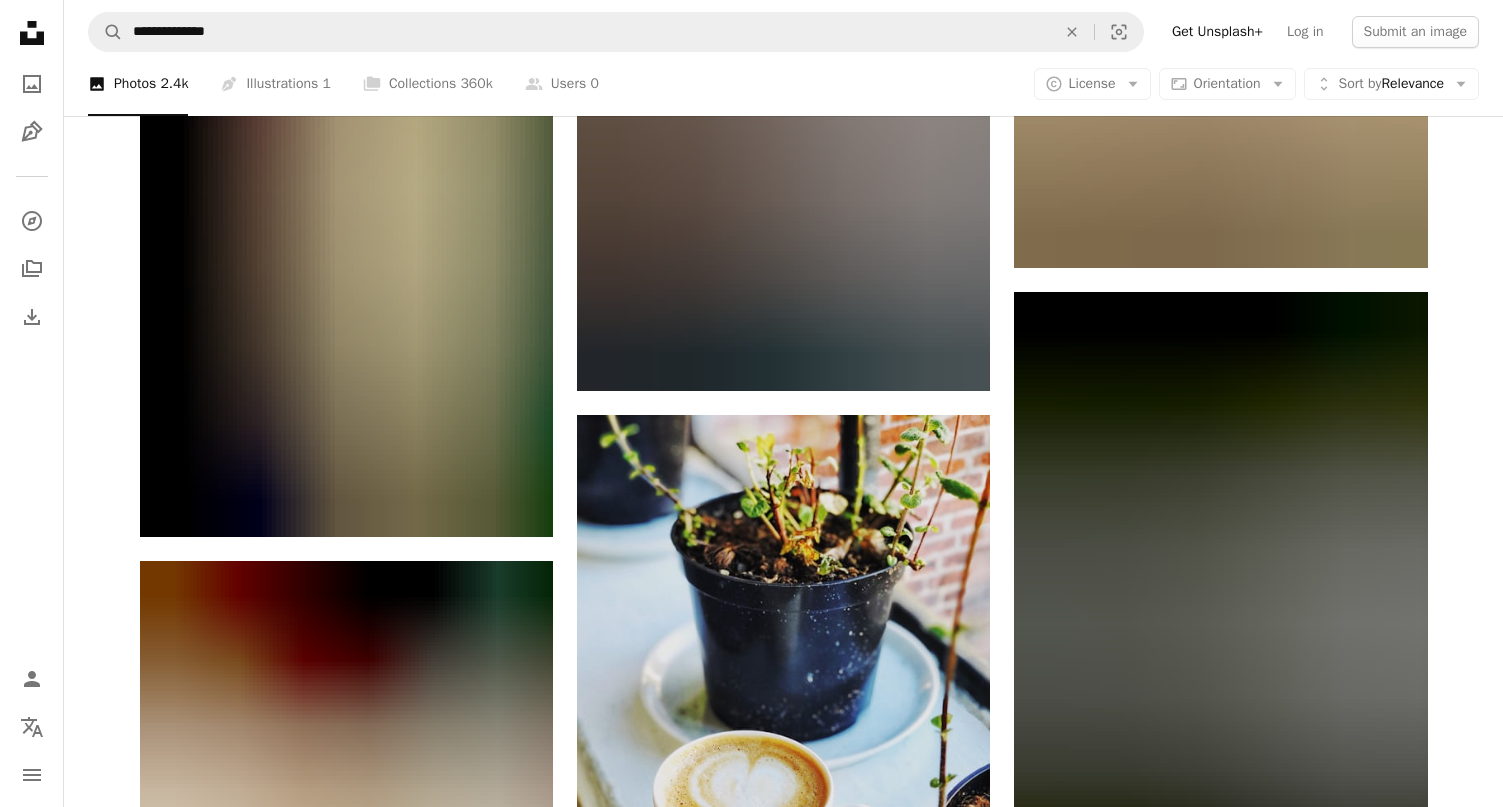 scroll, scrollTop: 2606, scrollLeft: 0, axis: vertical 